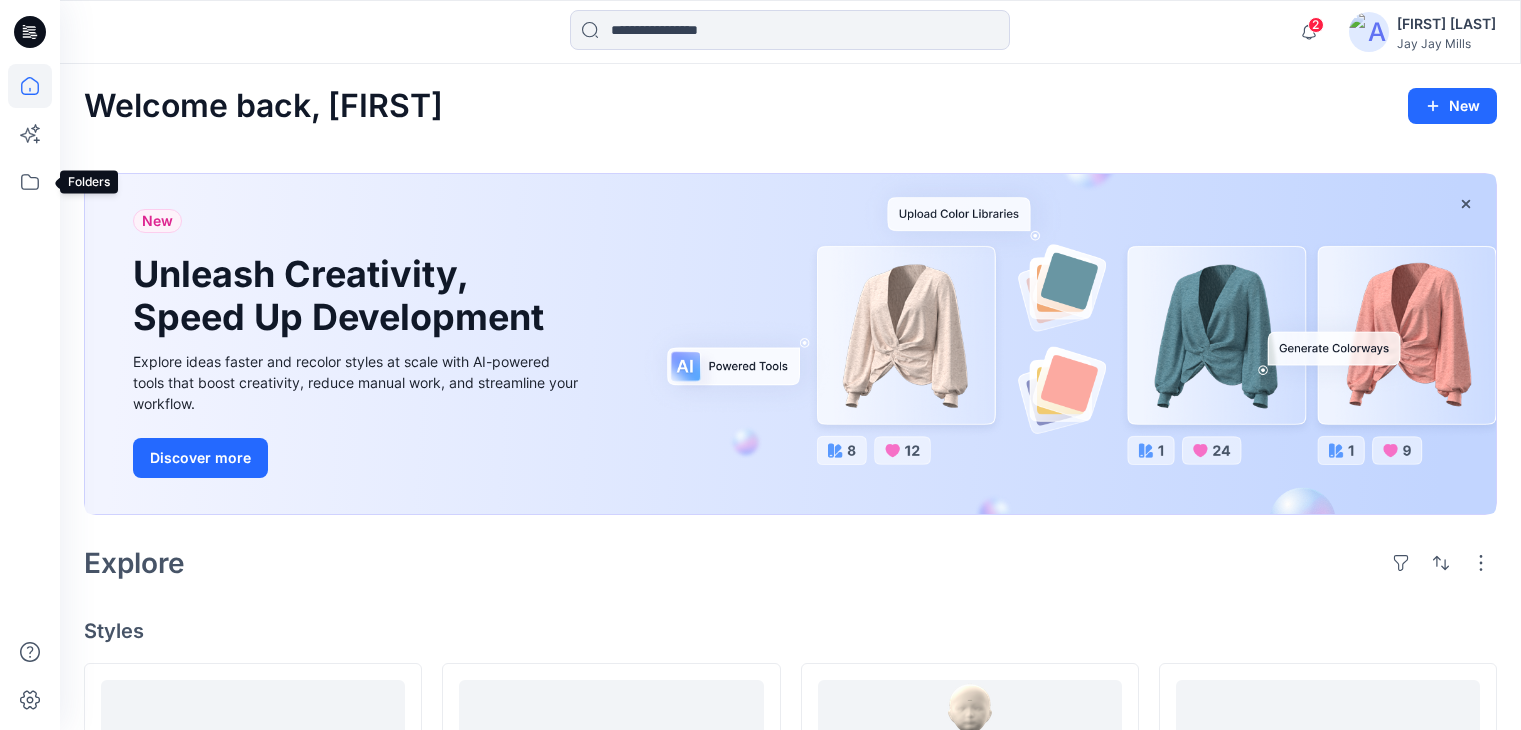 click 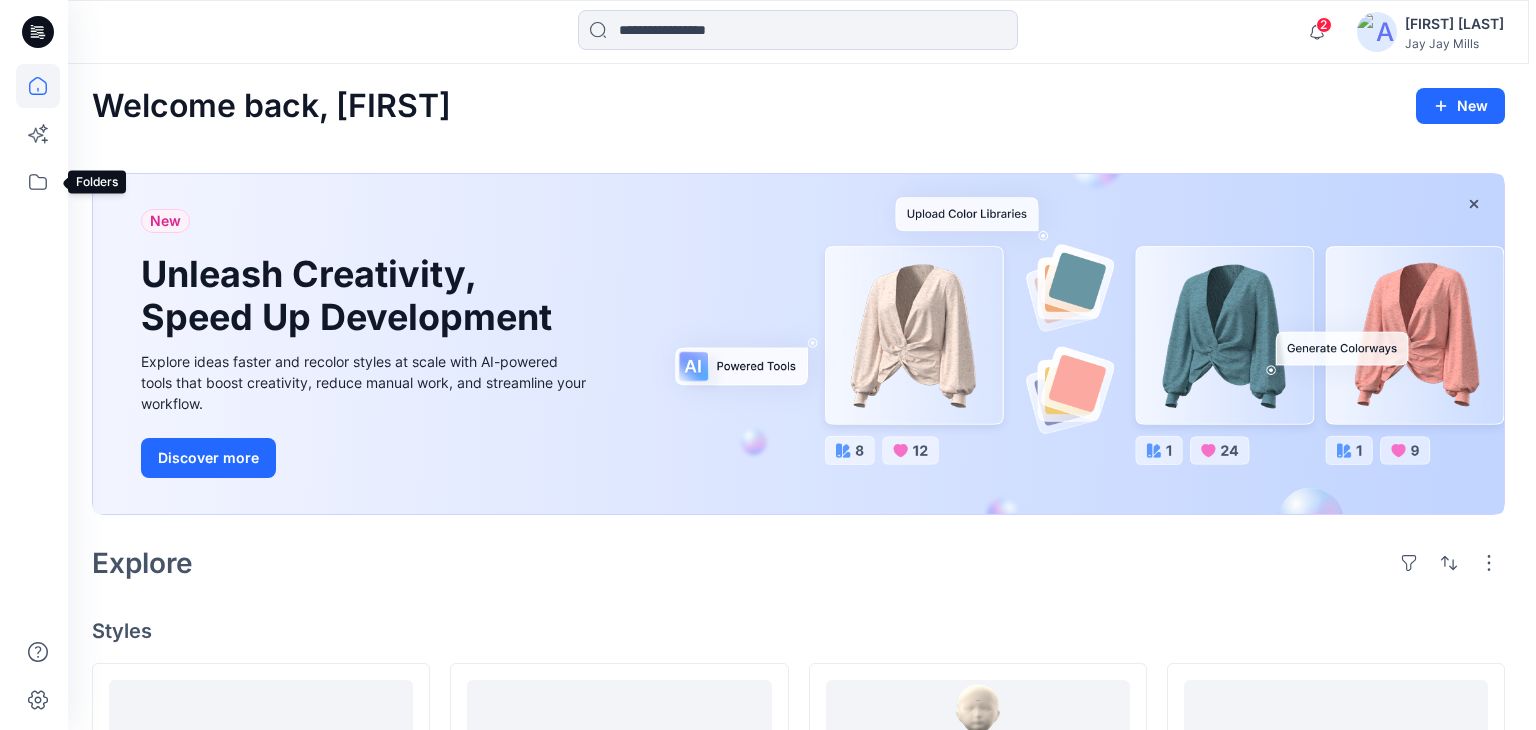 scroll, scrollTop: 0, scrollLeft: 0, axis: both 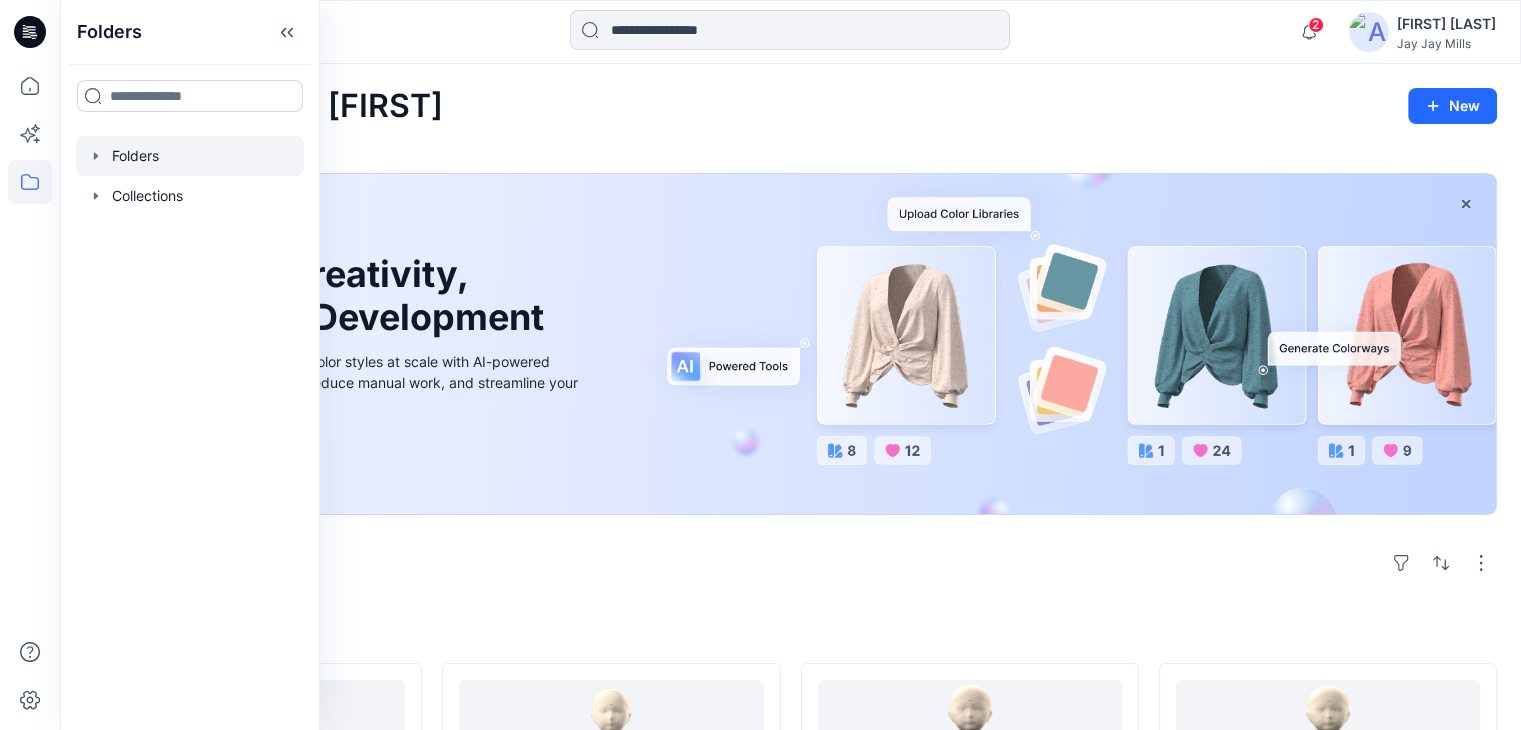 click at bounding box center (190, 156) 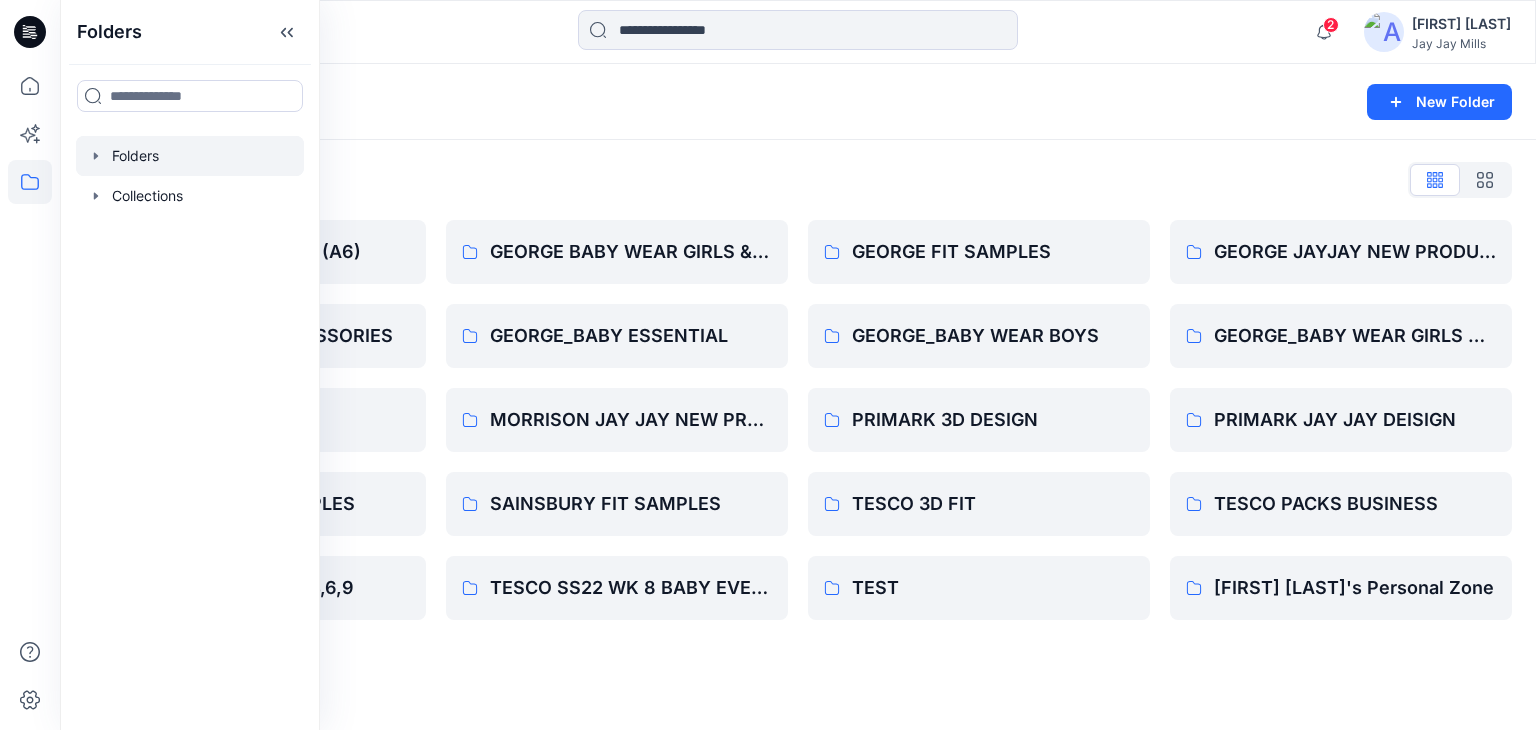 click on "Folders New Folder" at bounding box center [798, 102] 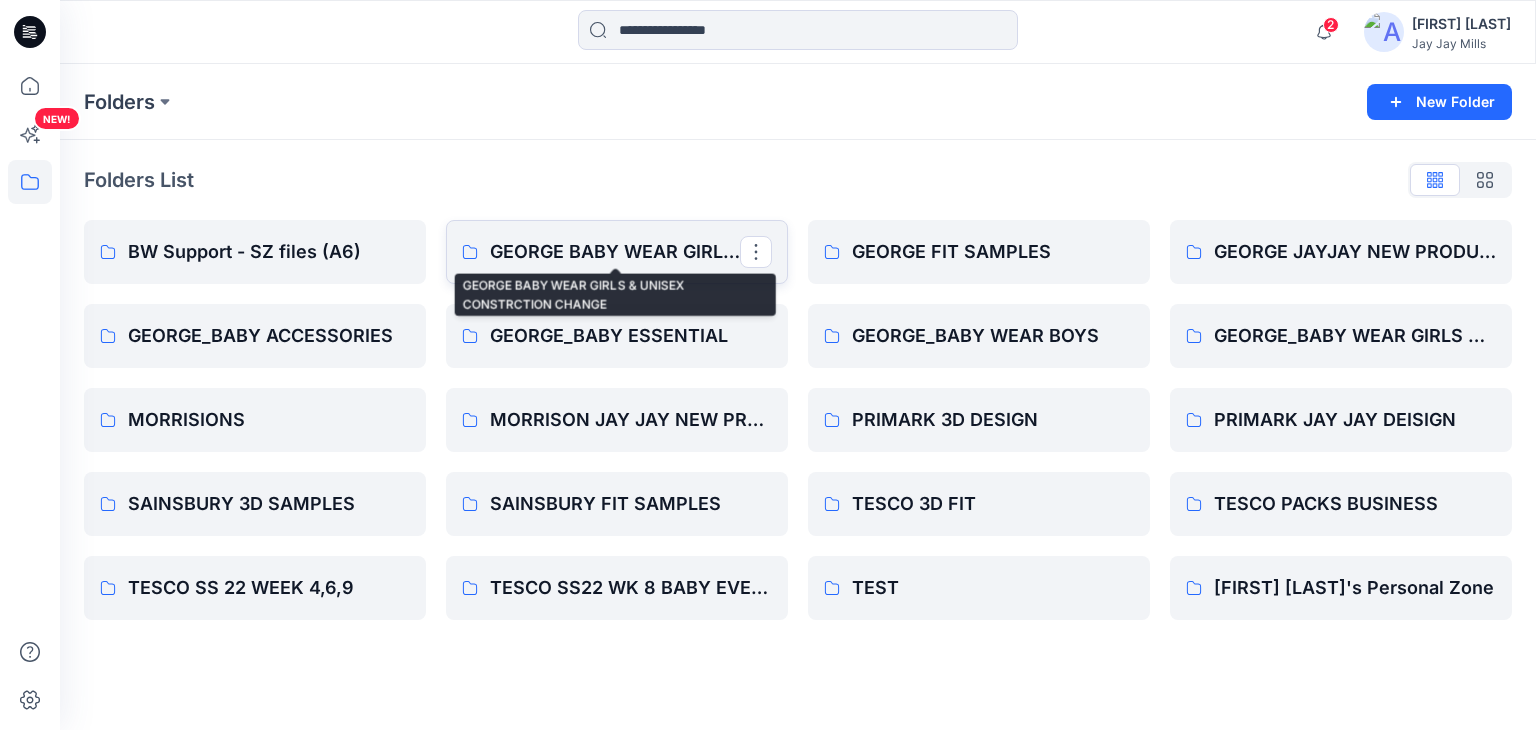 click on "GEORGE BABY WEAR GIRLS & UNISEX CONSTRCTION CHANGE" at bounding box center [615, 252] 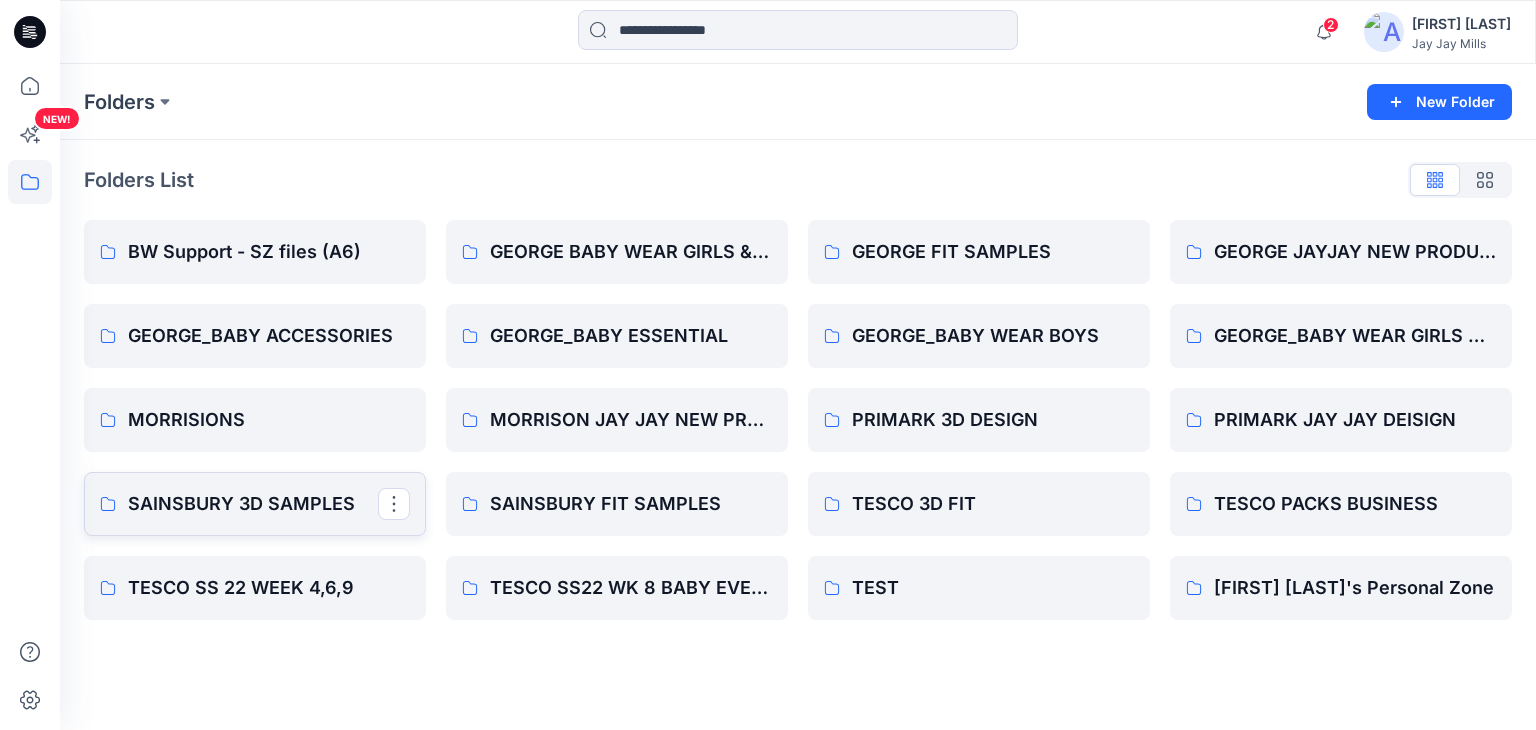 click on "SAINSBURY 3D SAMPLES" at bounding box center (255, 504) 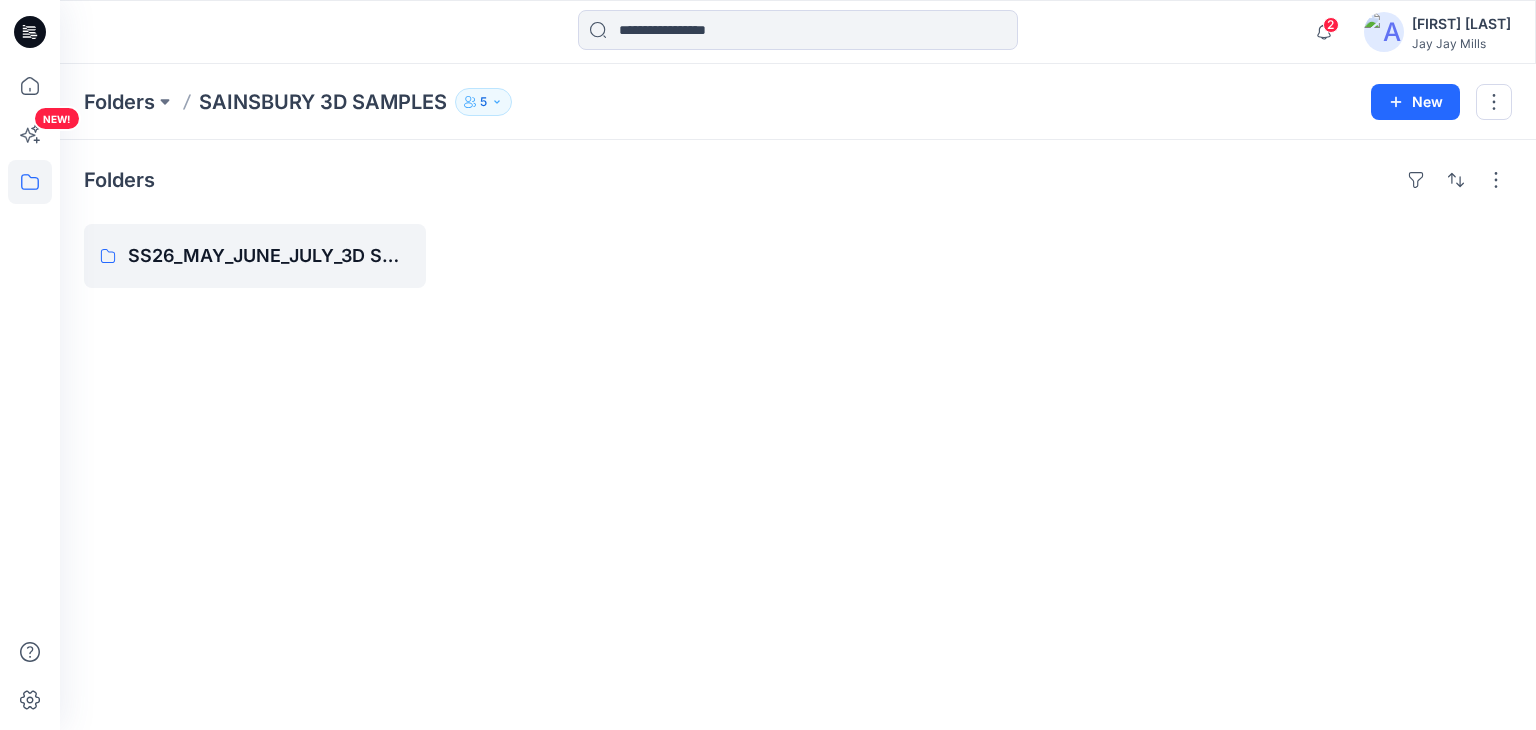 click on "5" at bounding box center [483, 102] 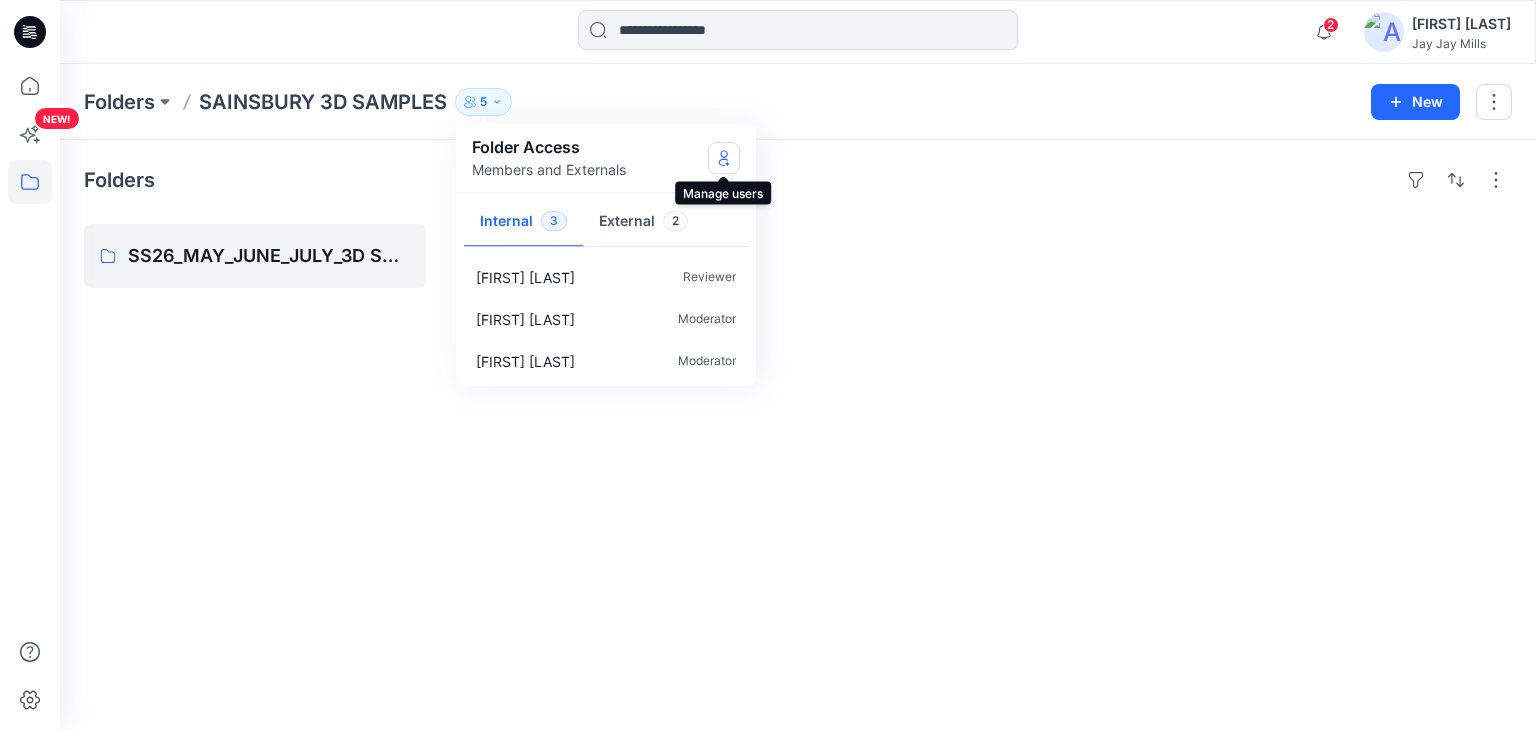 click 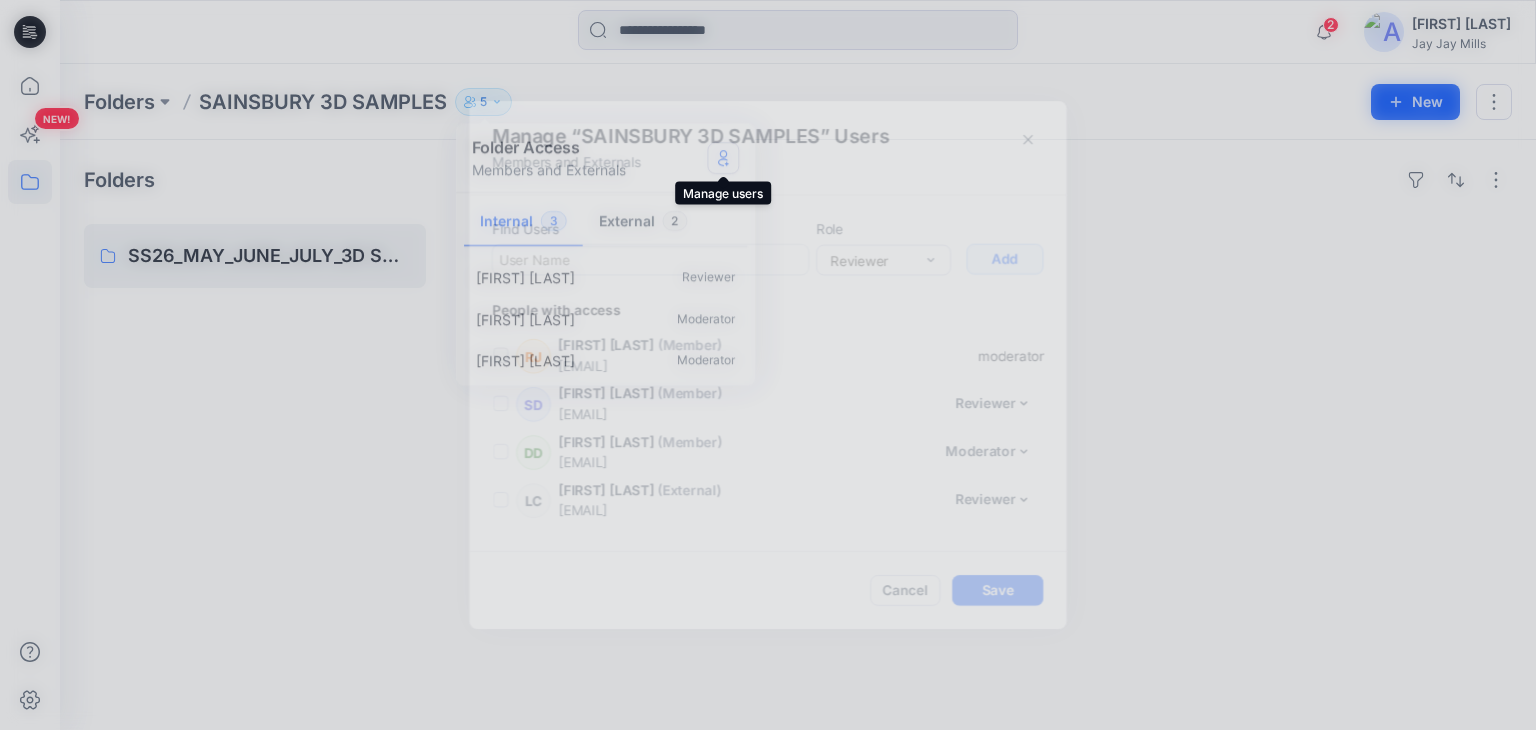 scroll, scrollTop: 42, scrollLeft: 0, axis: vertical 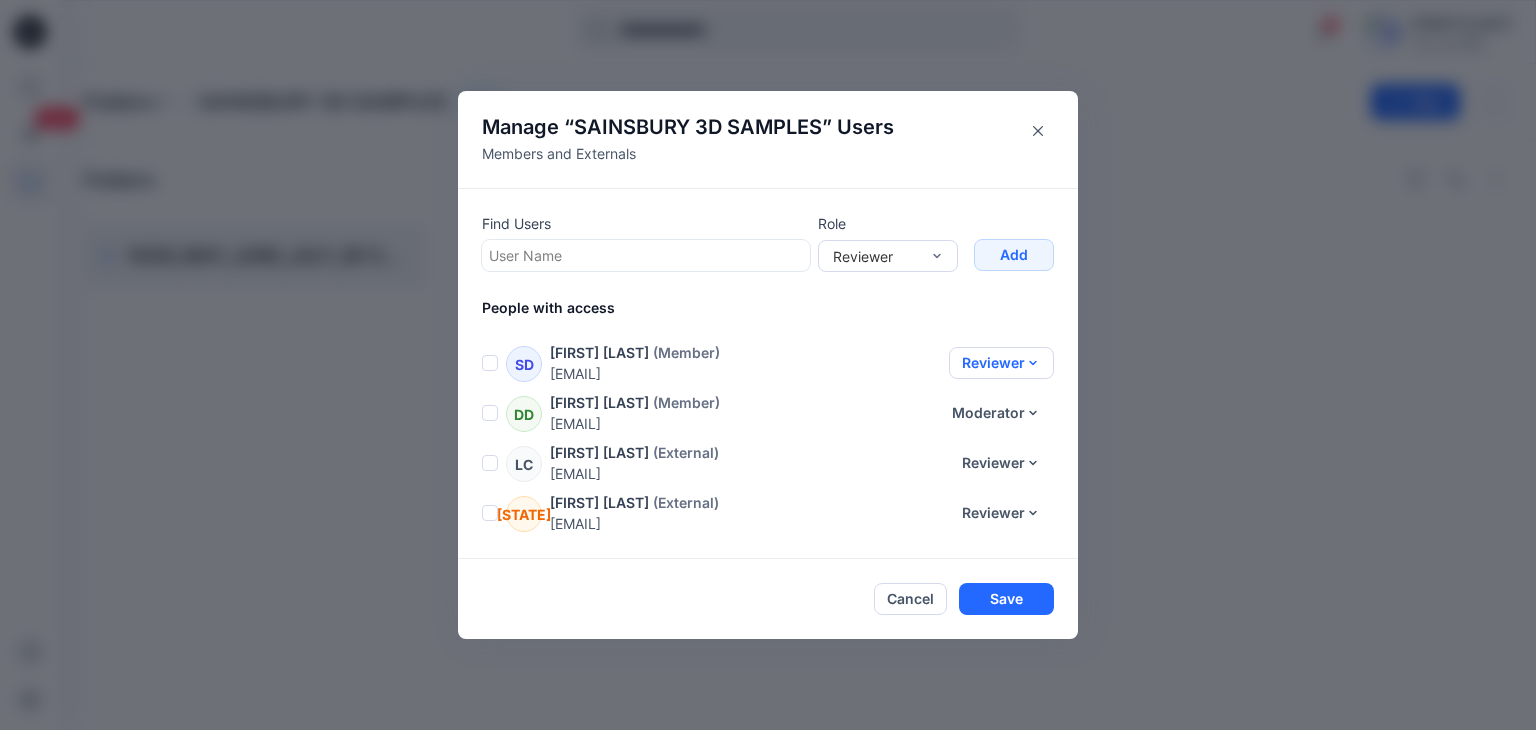 click on "Reviewer" at bounding box center [1001, 363] 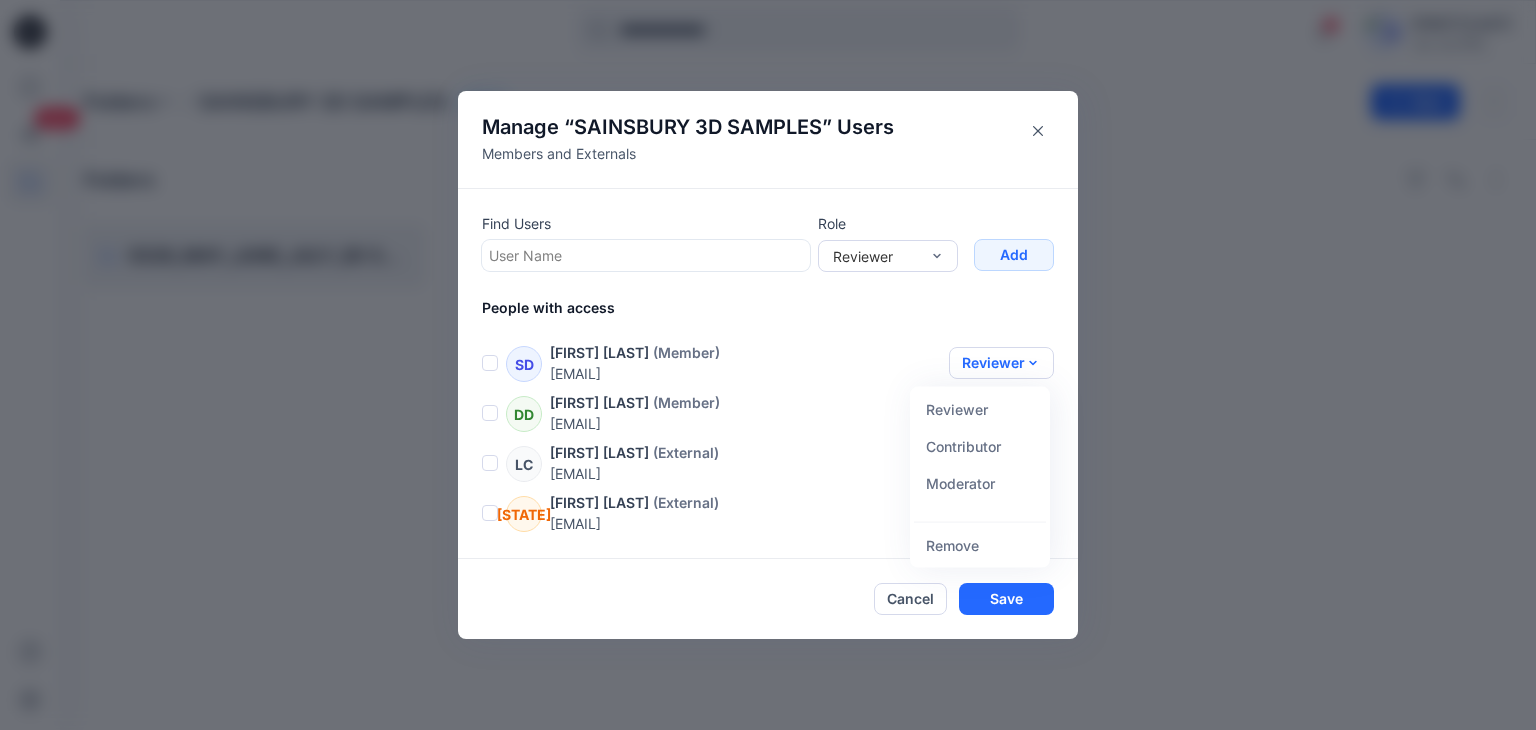 click on "Manage “ SAINSBURY 3D SAMPLES ” Users Members and Externals Find Users User Name Role Reviewer Add People with access RJ [FIRST] [LAST] (Member) [EMAIL] moderator SD [FIRST] [LAST] (Member) [EMAIL] Reviewer Reviewer Contributor Moderator Remove DD [FIRST] [LAST] (Member) [EMAIL] Moderator Reviewer Contributor Moderator Remove LC [FIRST] [LAST] (External) [EMAIL] Reviewer Reviewer Contributor Remove NW [FIRST] [LAST] (External) [EMAIL] Reviewer Reviewer Contributor Remove Cancel Save" at bounding box center [768, 365] 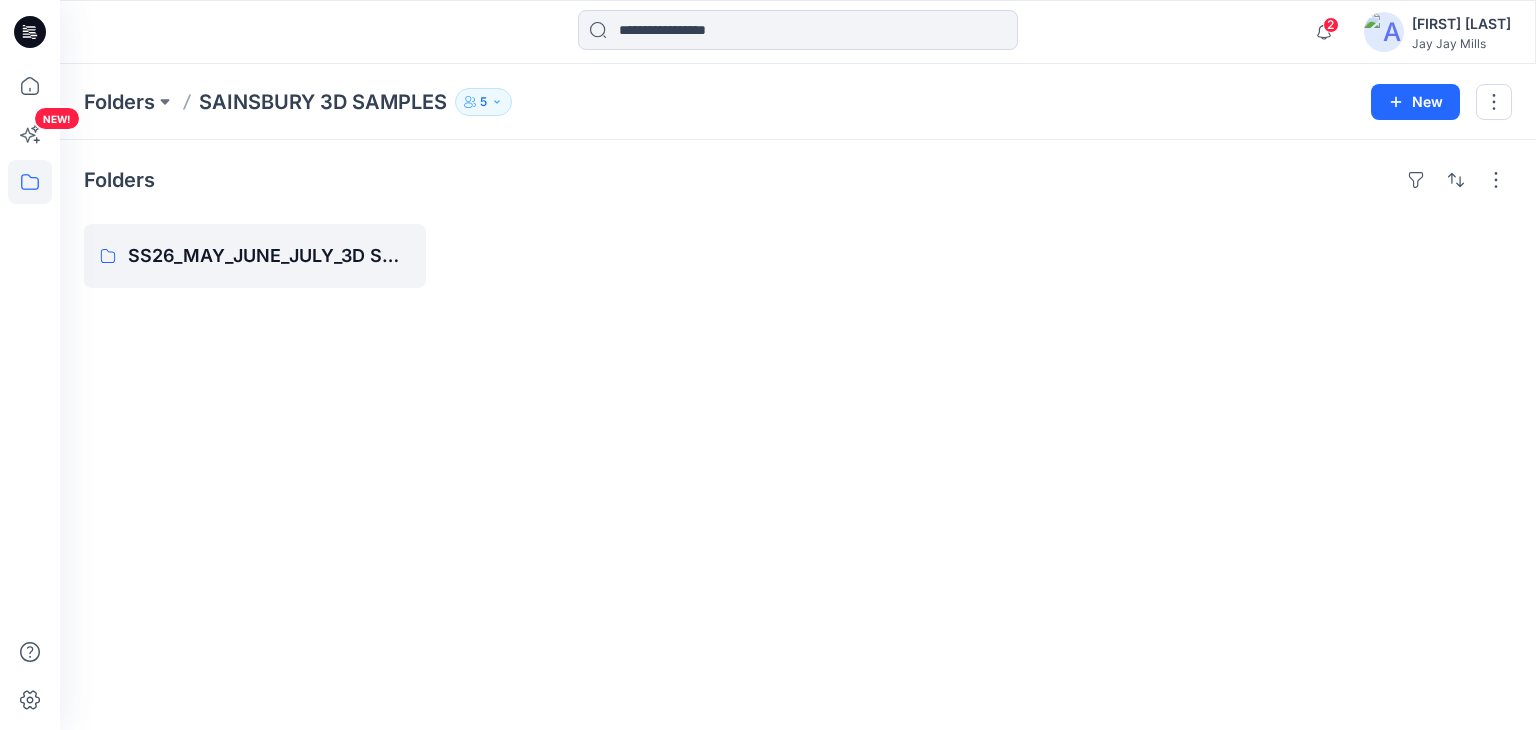 click on "5" at bounding box center [483, 102] 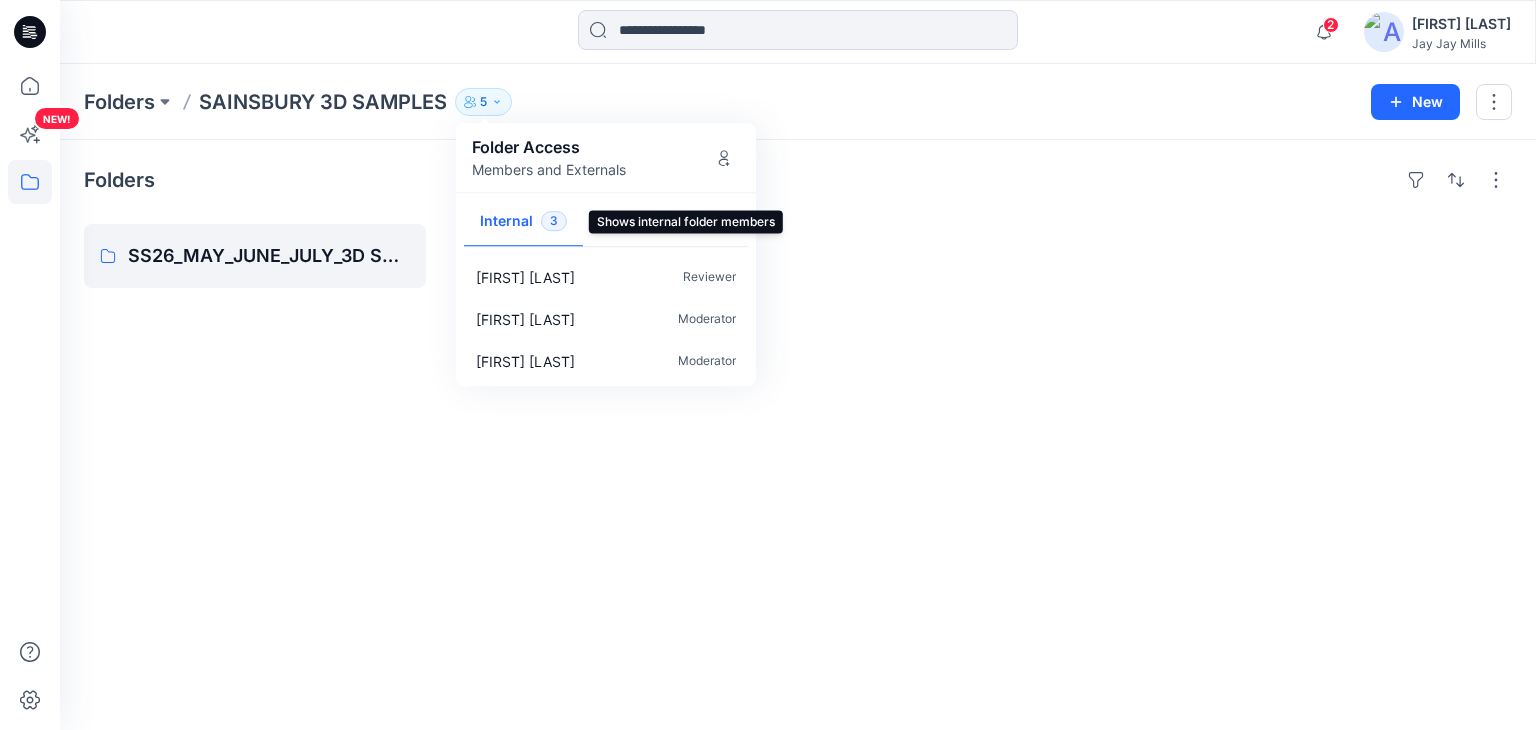 click on "Internal 3" at bounding box center [523, 222] 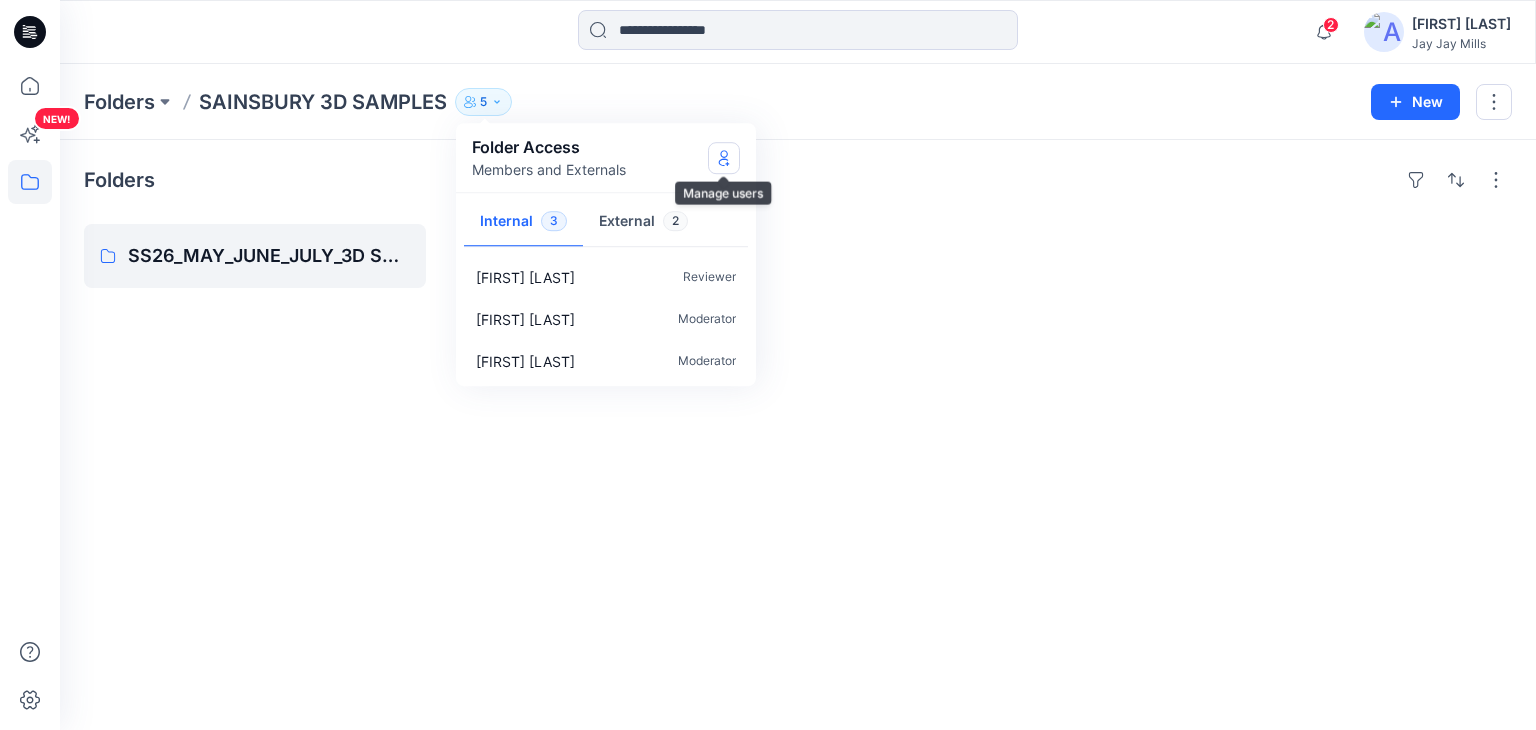 click 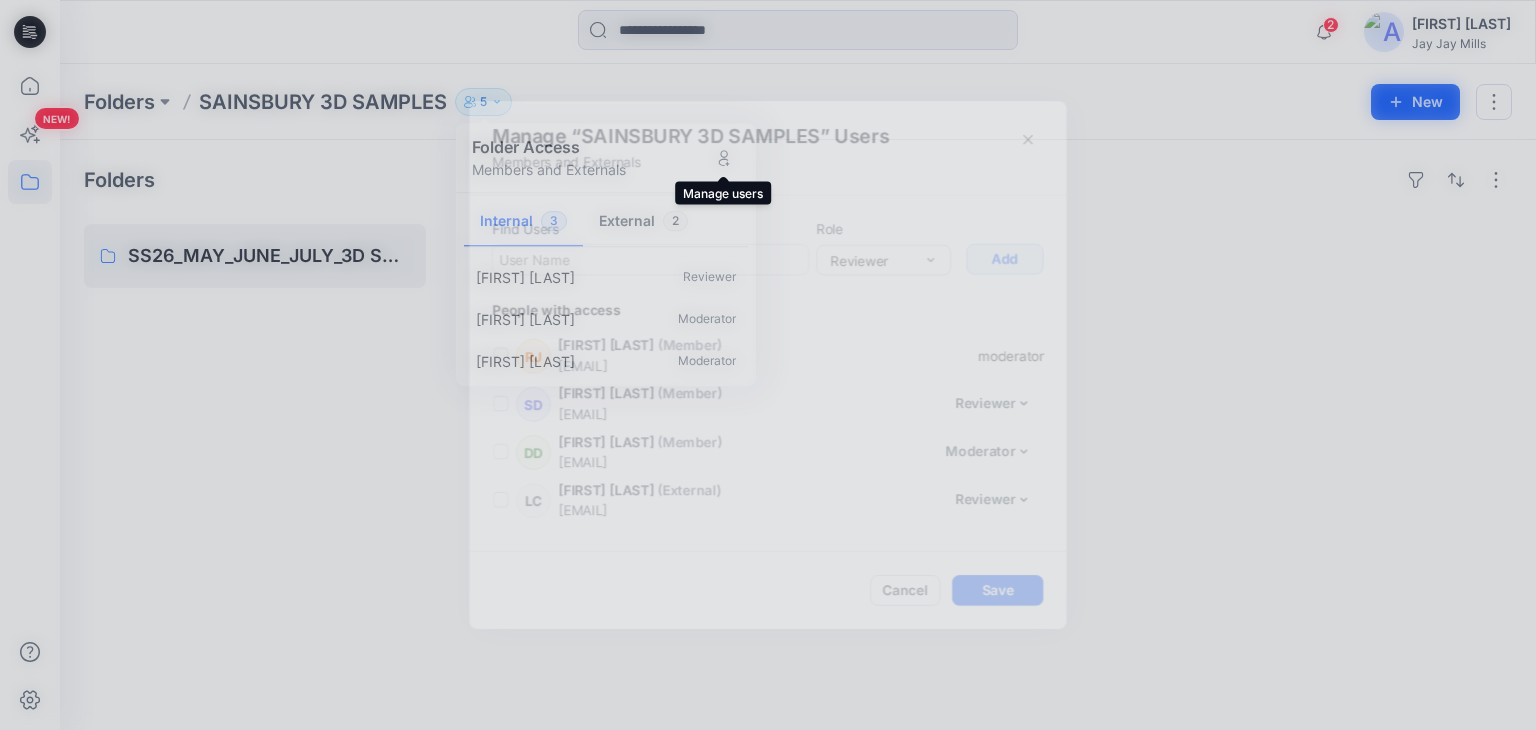 scroll, scrollTop: 42, scrollLeft: 0, axis: vertical 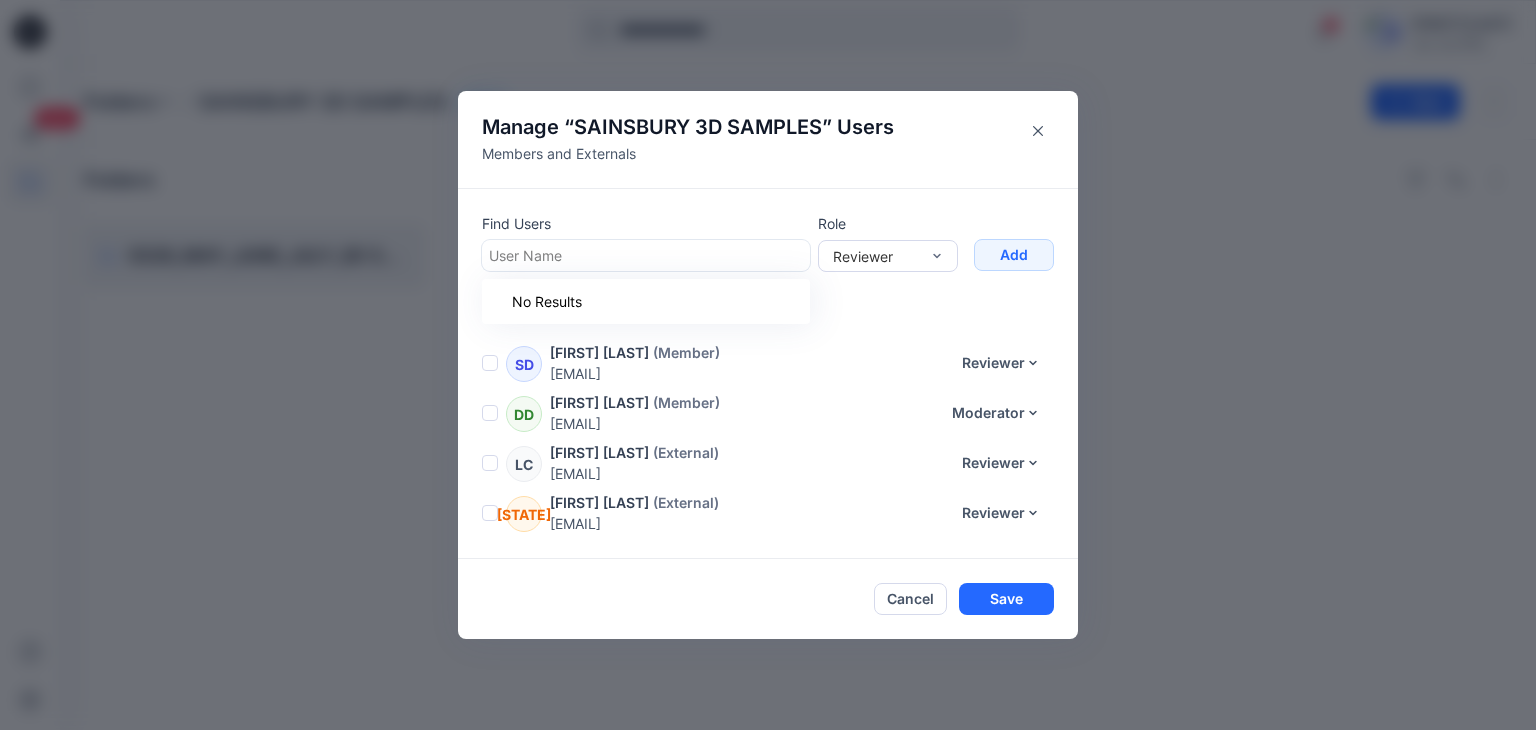 click at bounding box center [646, 255] 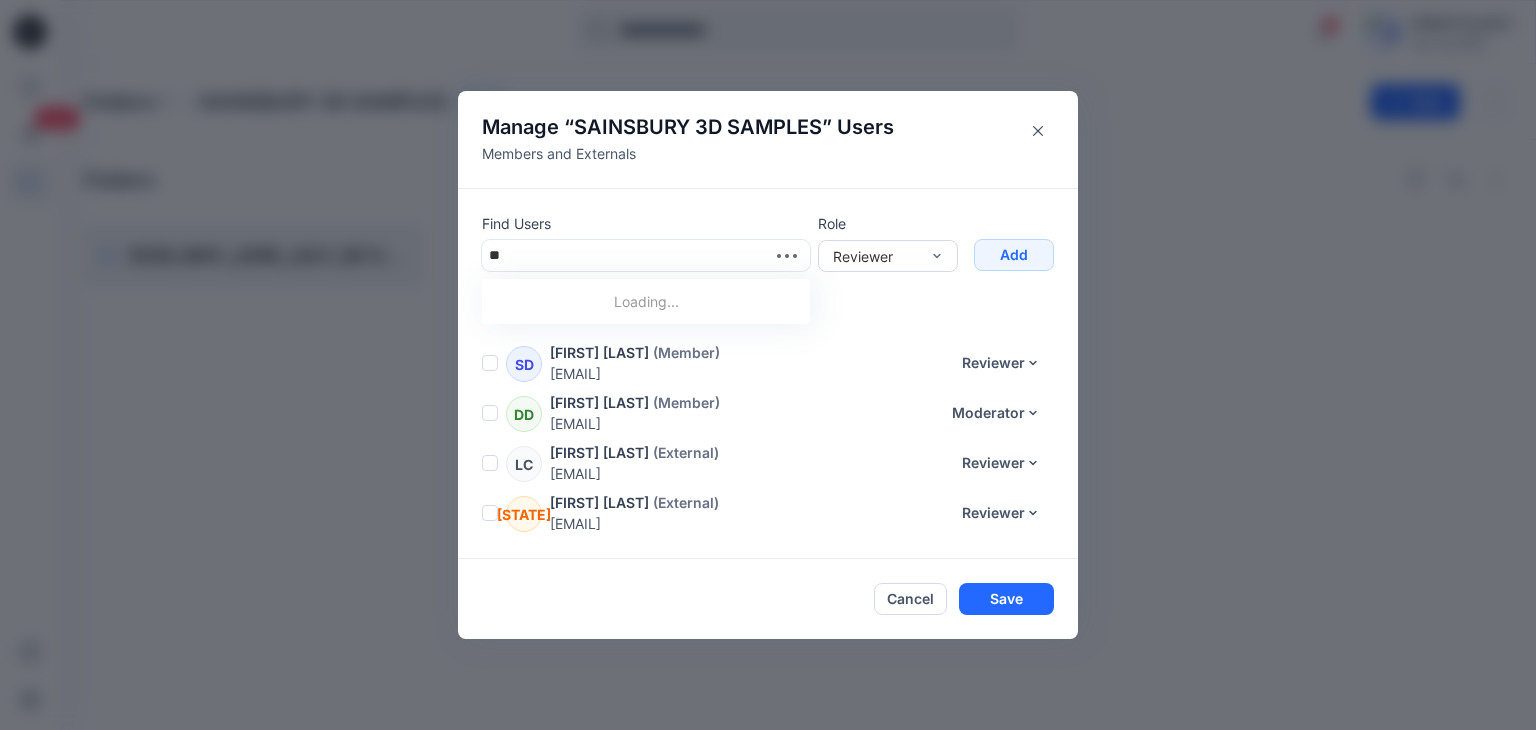 type on "*" 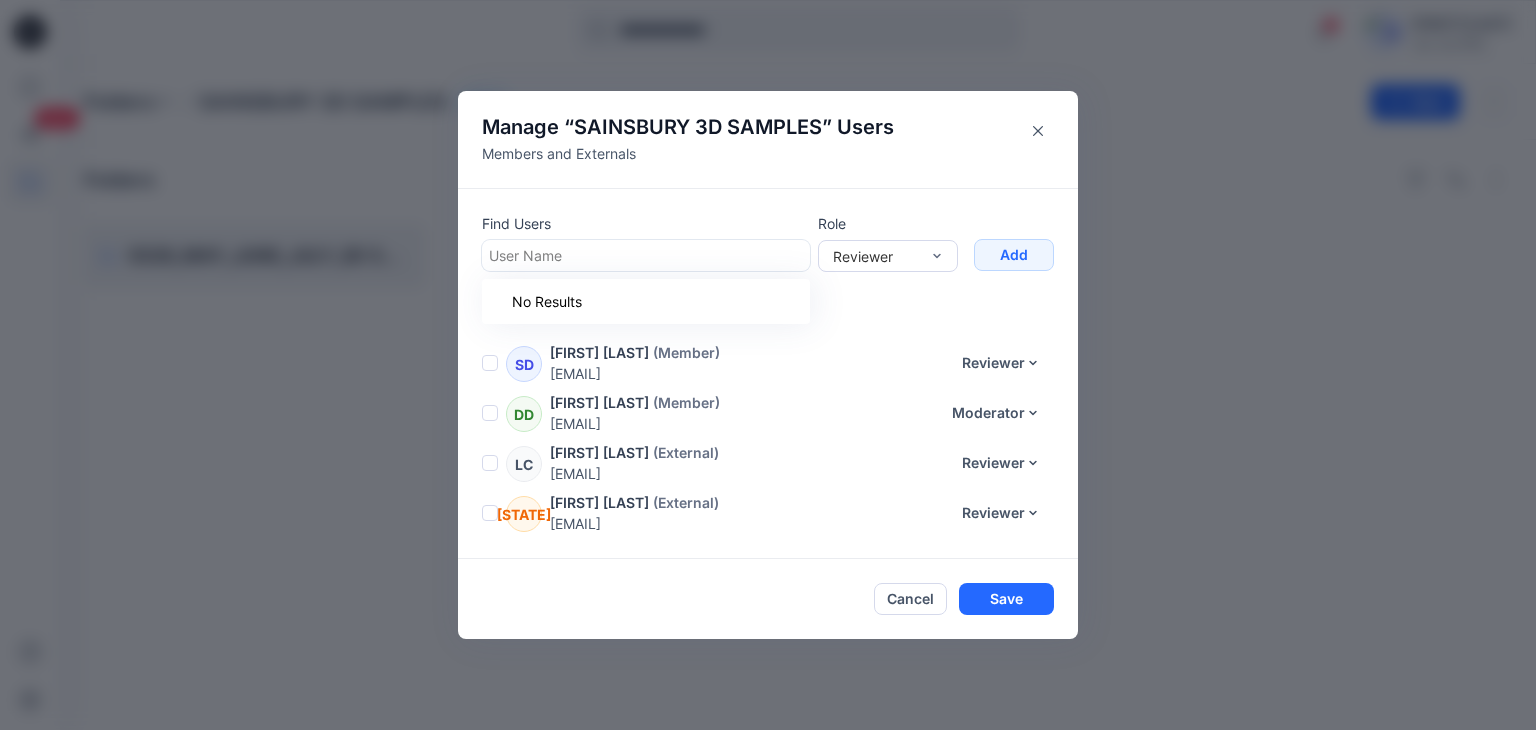 click at bounding box center [646, 255] 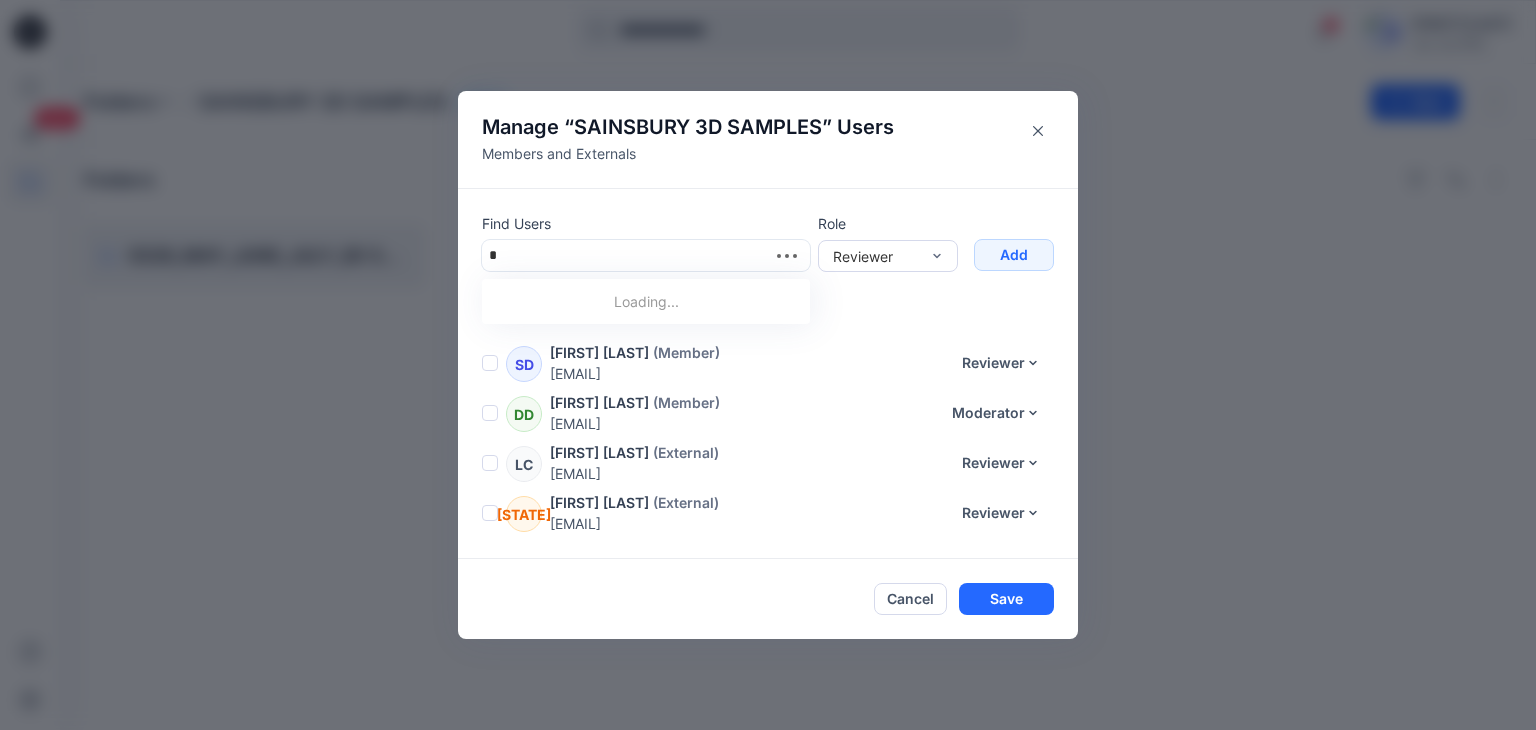 type on "**" 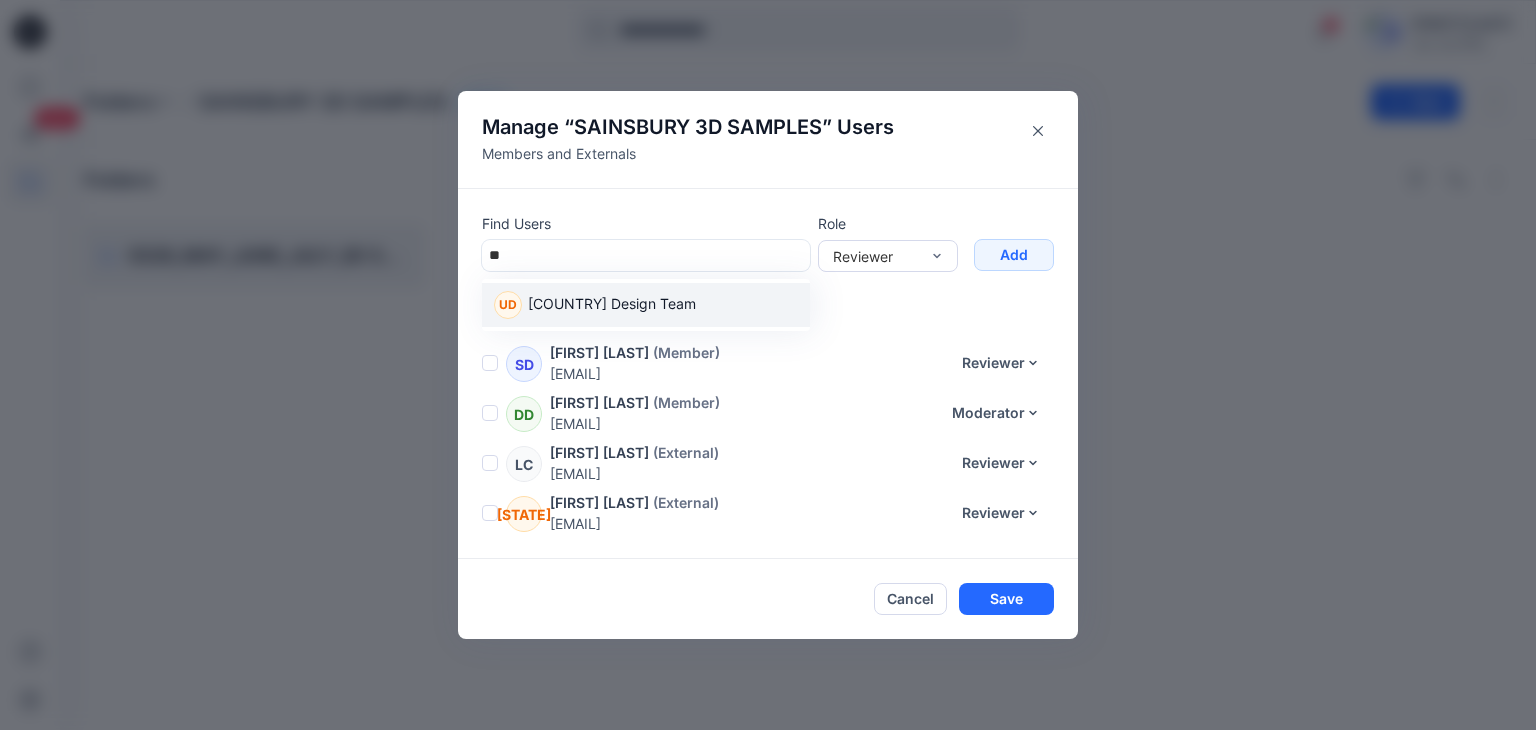 click on "[COUNTRY] Design Team" at bounding box center (612, 306) 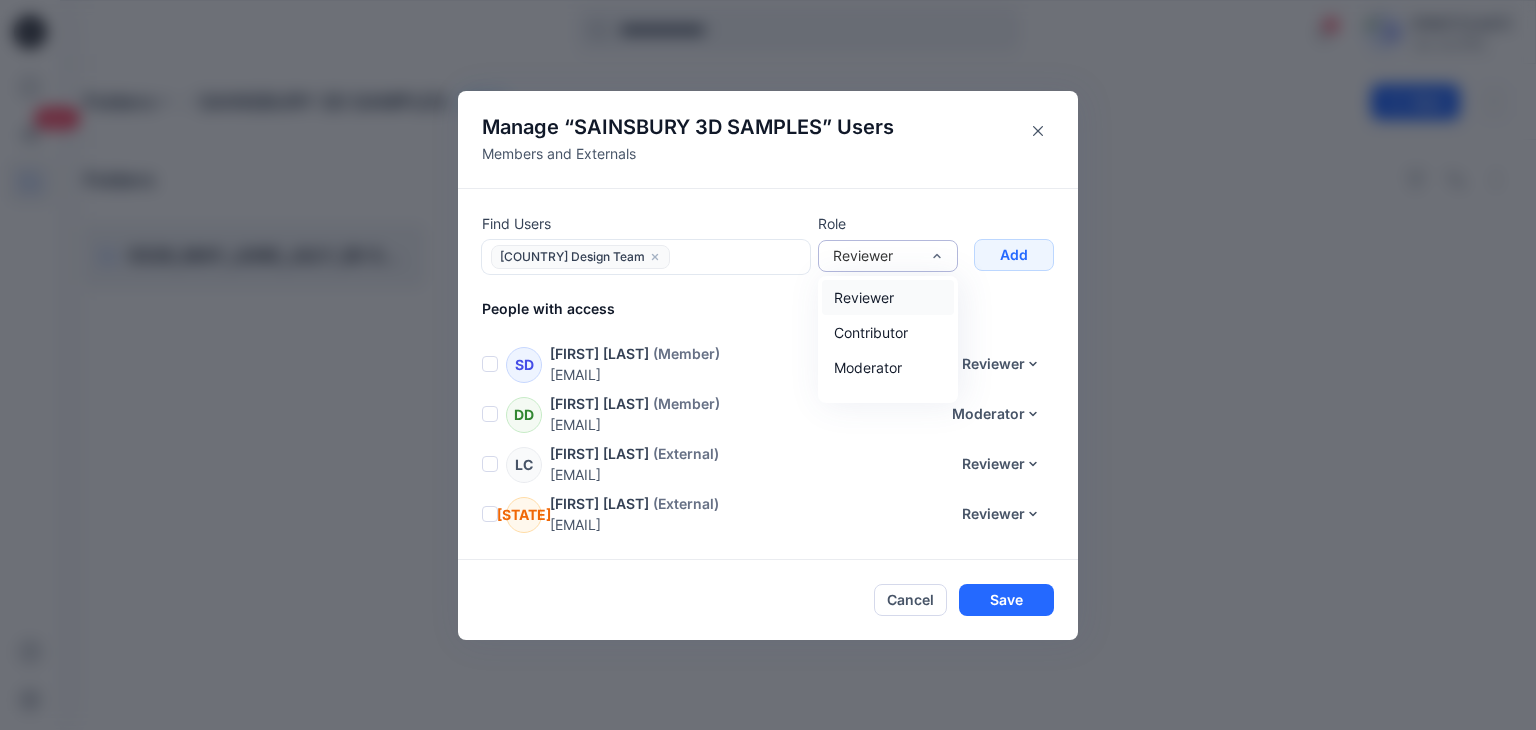 click on "Reviewer" at bounding box center [876, 255] 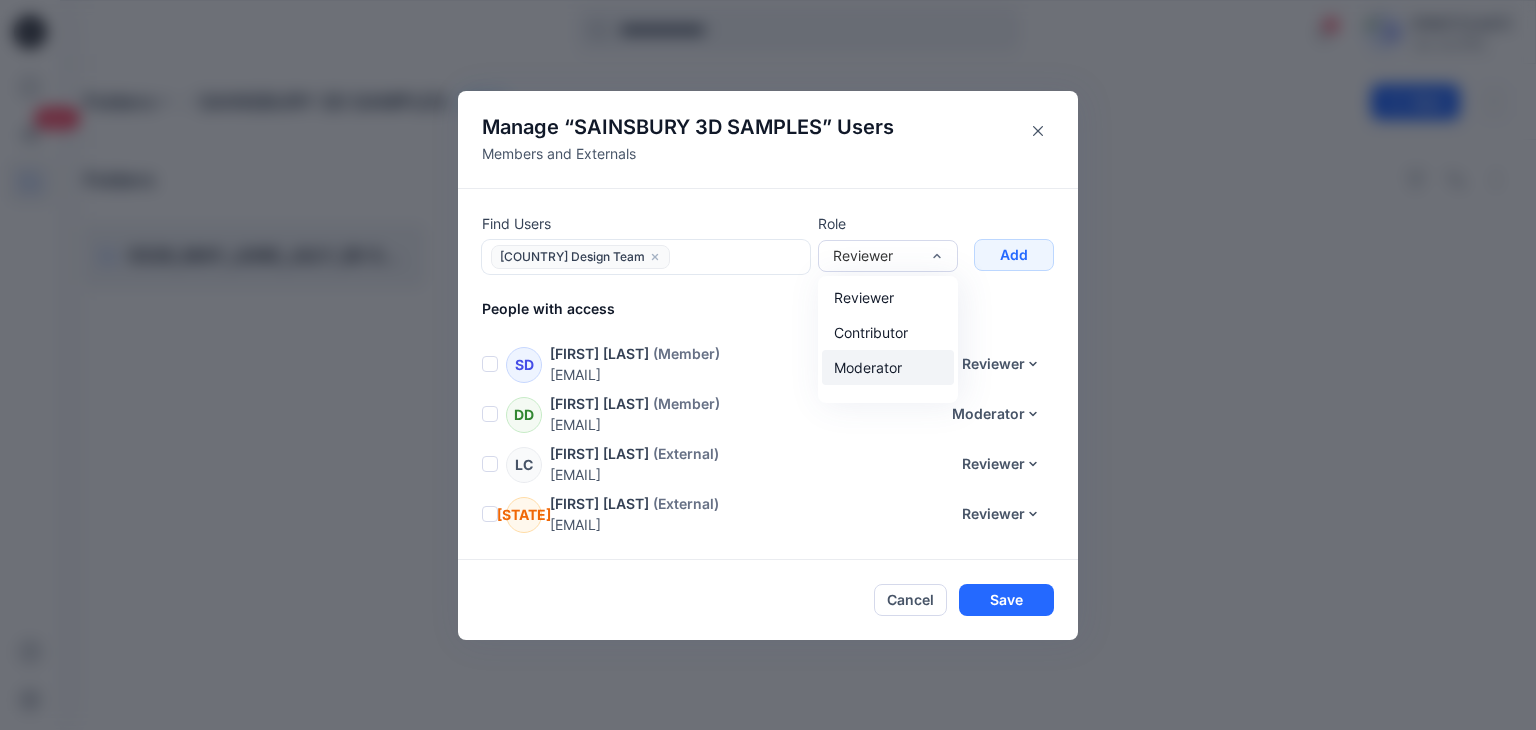 click on "Moderator" at bounding box center [888, 367] 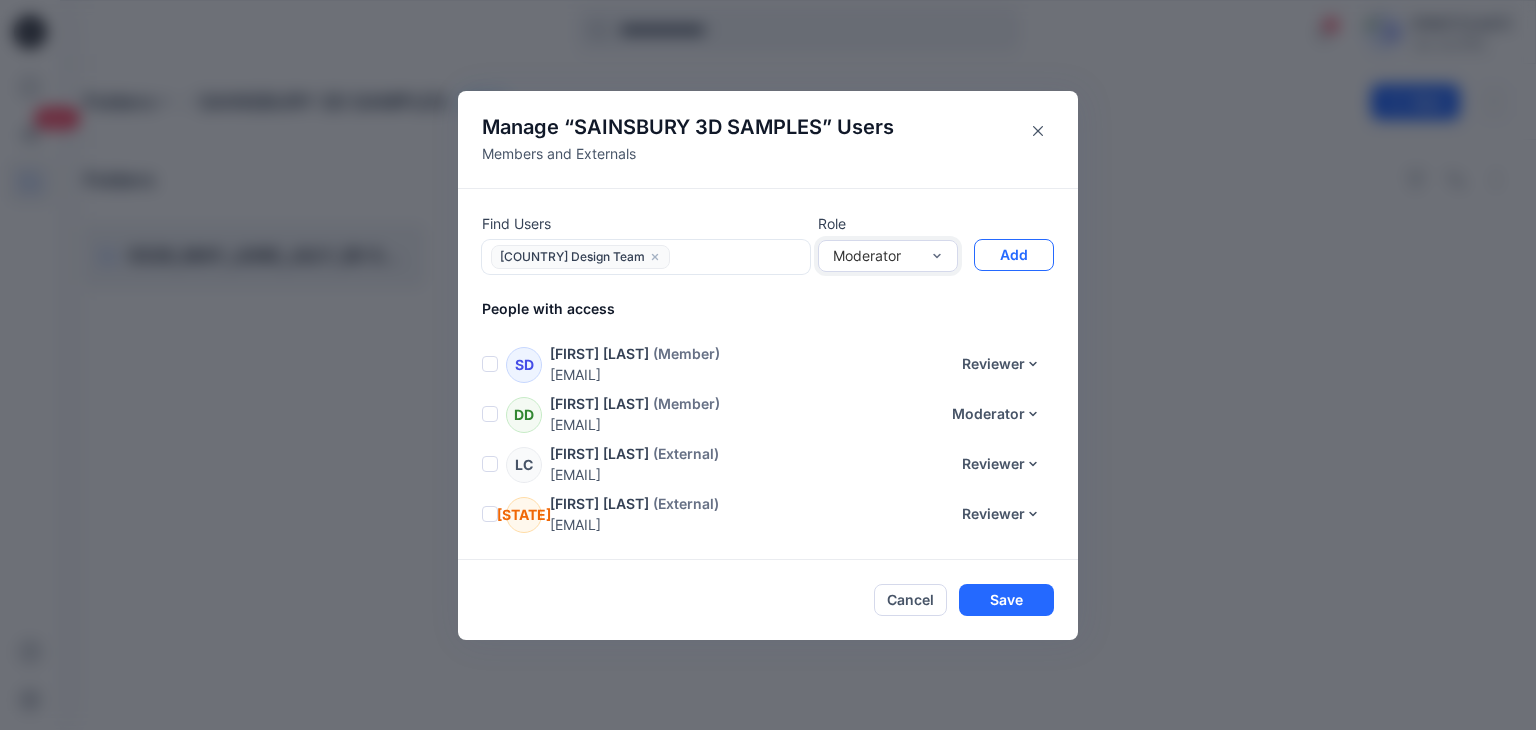 click on "Add" at bounding box center (1014, 255) 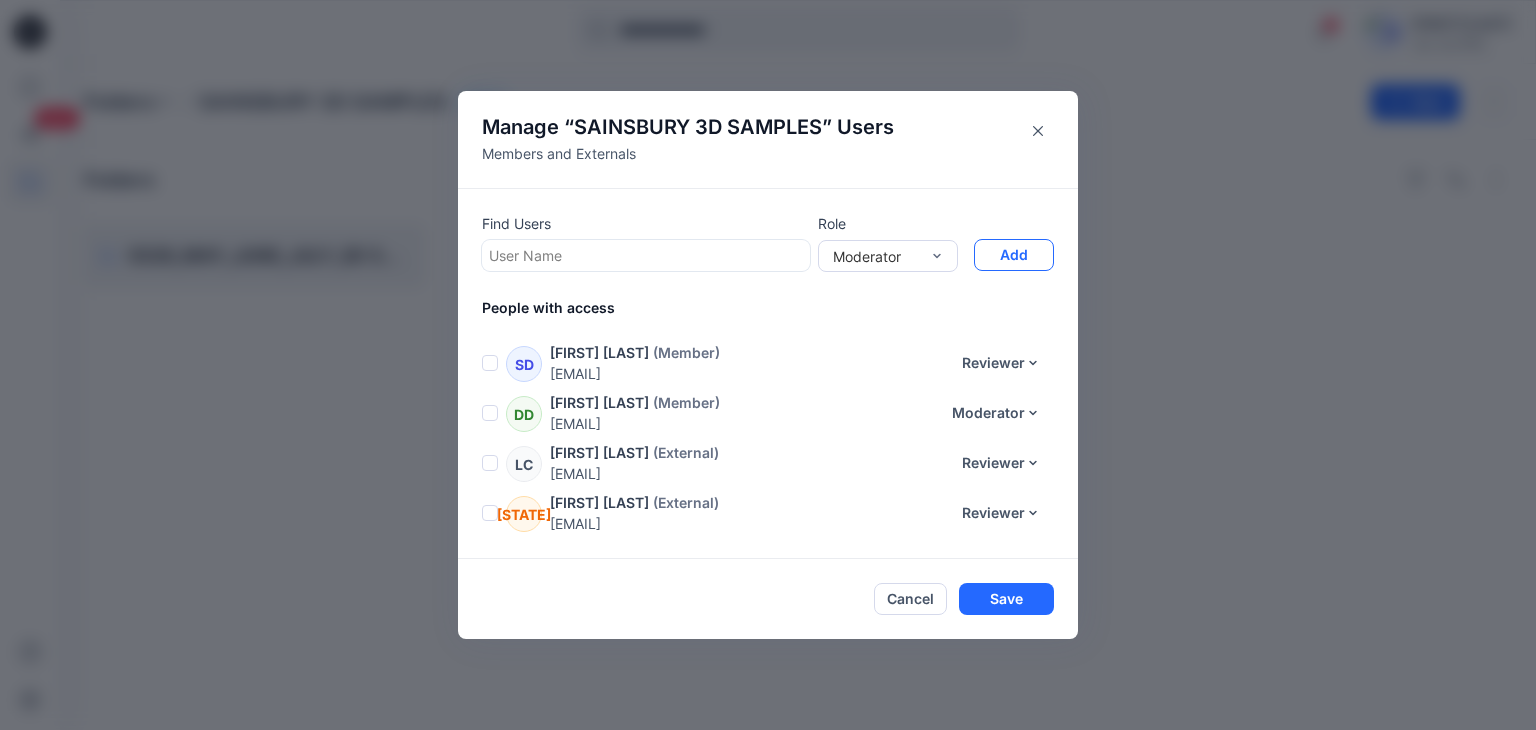 scroll, scrollTop: 92, scrollLeft: 0, axis: vertical 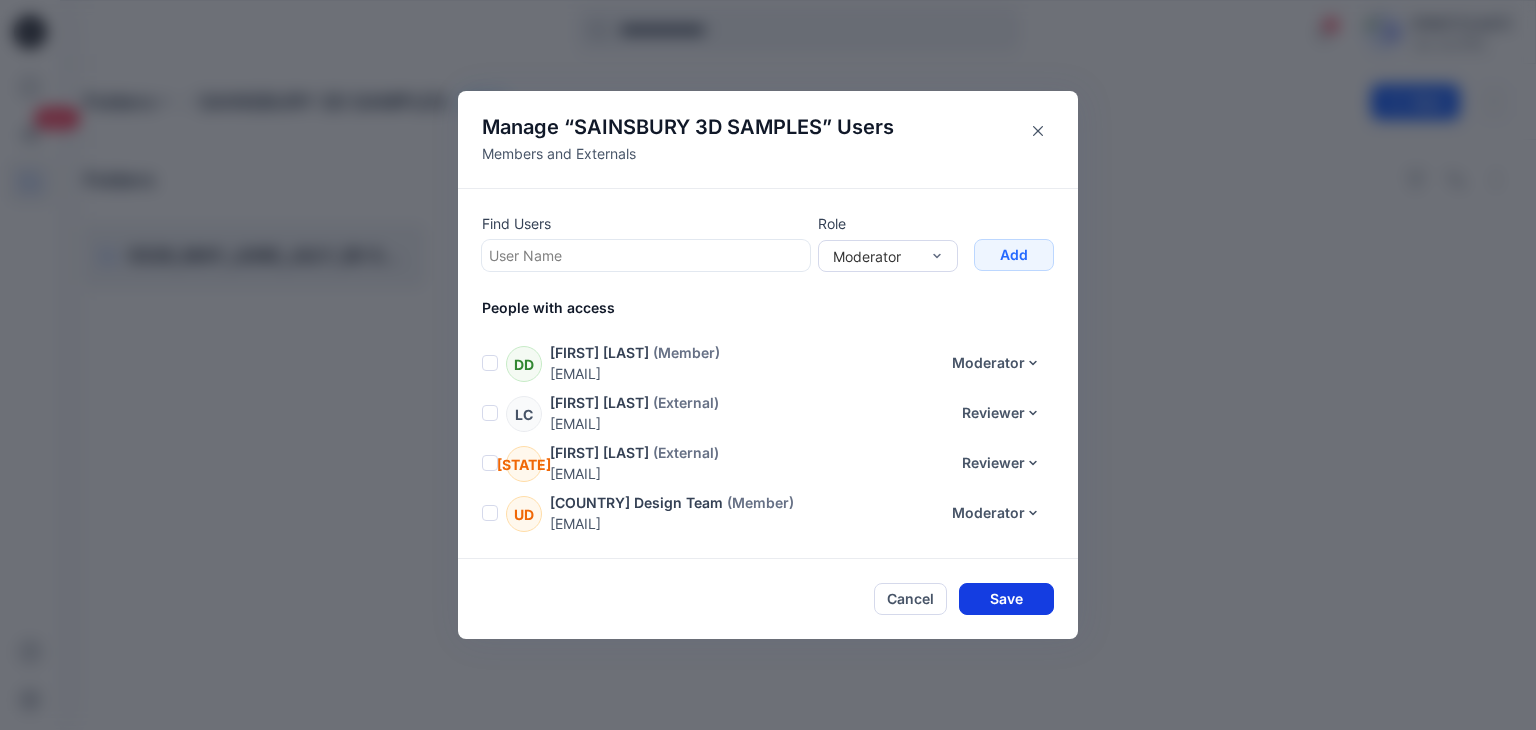 click on "Save" at bounding box center (1006, 599) 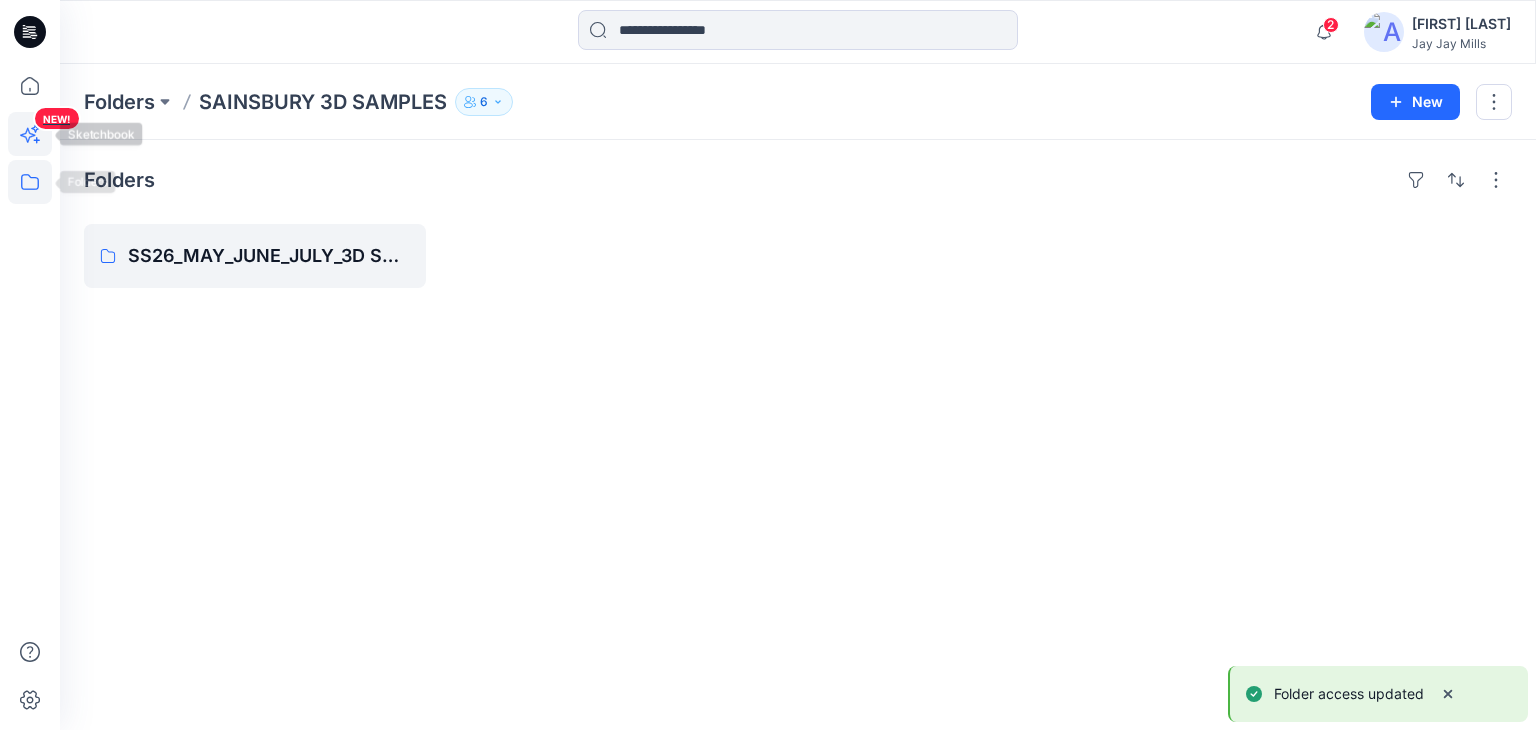 click on "NEW!" at bounding box center [32, 168] 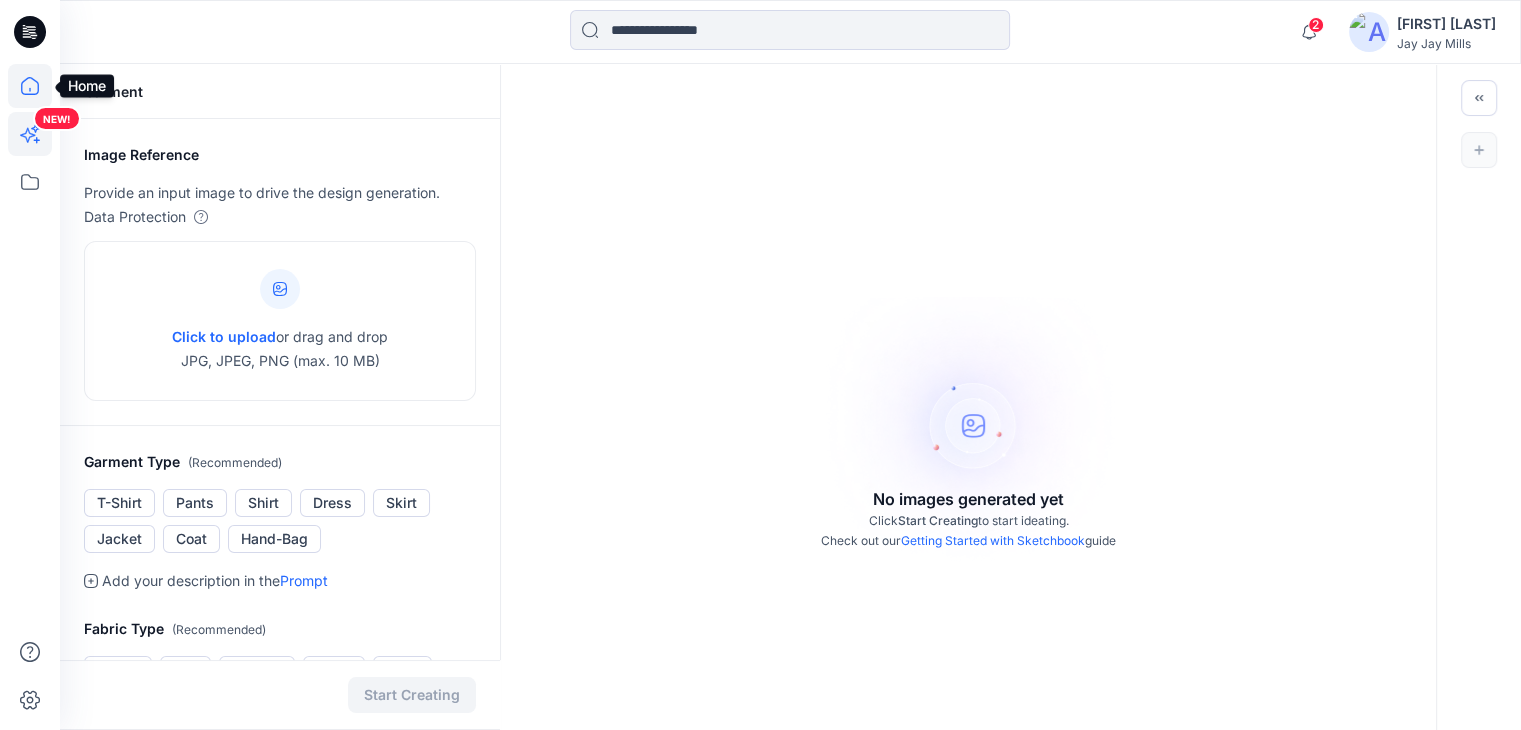 drag, startPoint x: 18, startPoint y: 79, endPoint x: 30, endPoint y: 85, distance: 13.416408 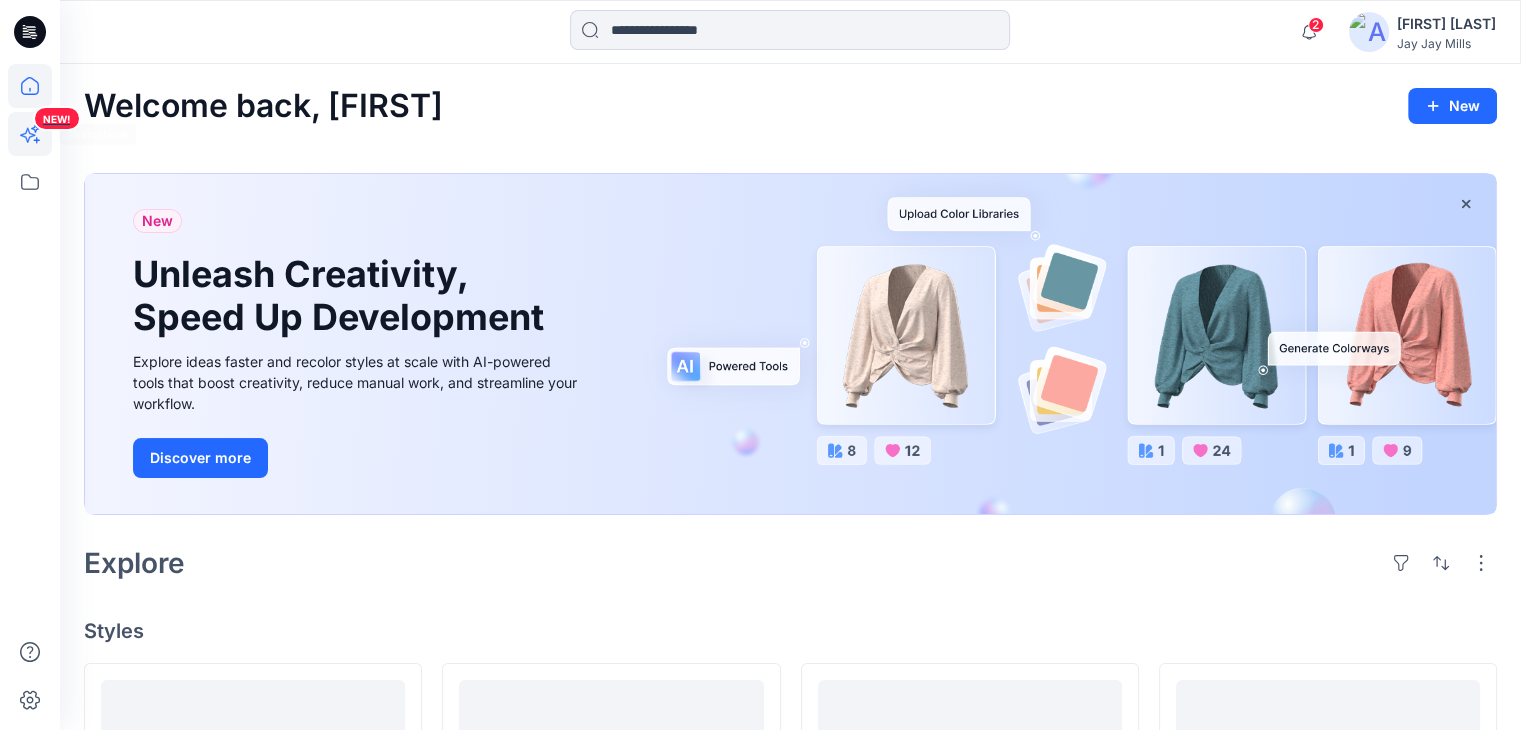 click on "NEW!" at bounding box center (32, 168) 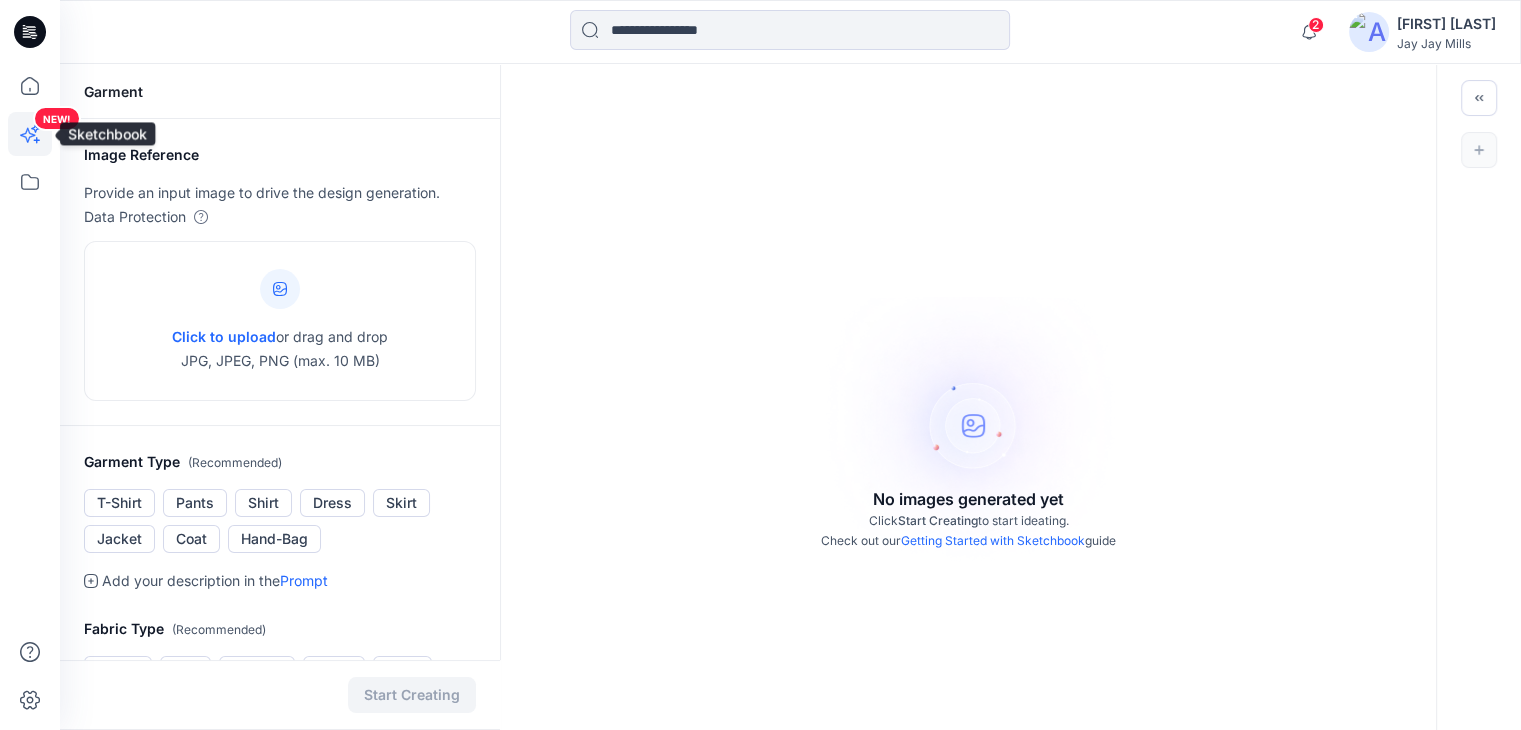 click on "NEW!" at bounding box center (32, 168) 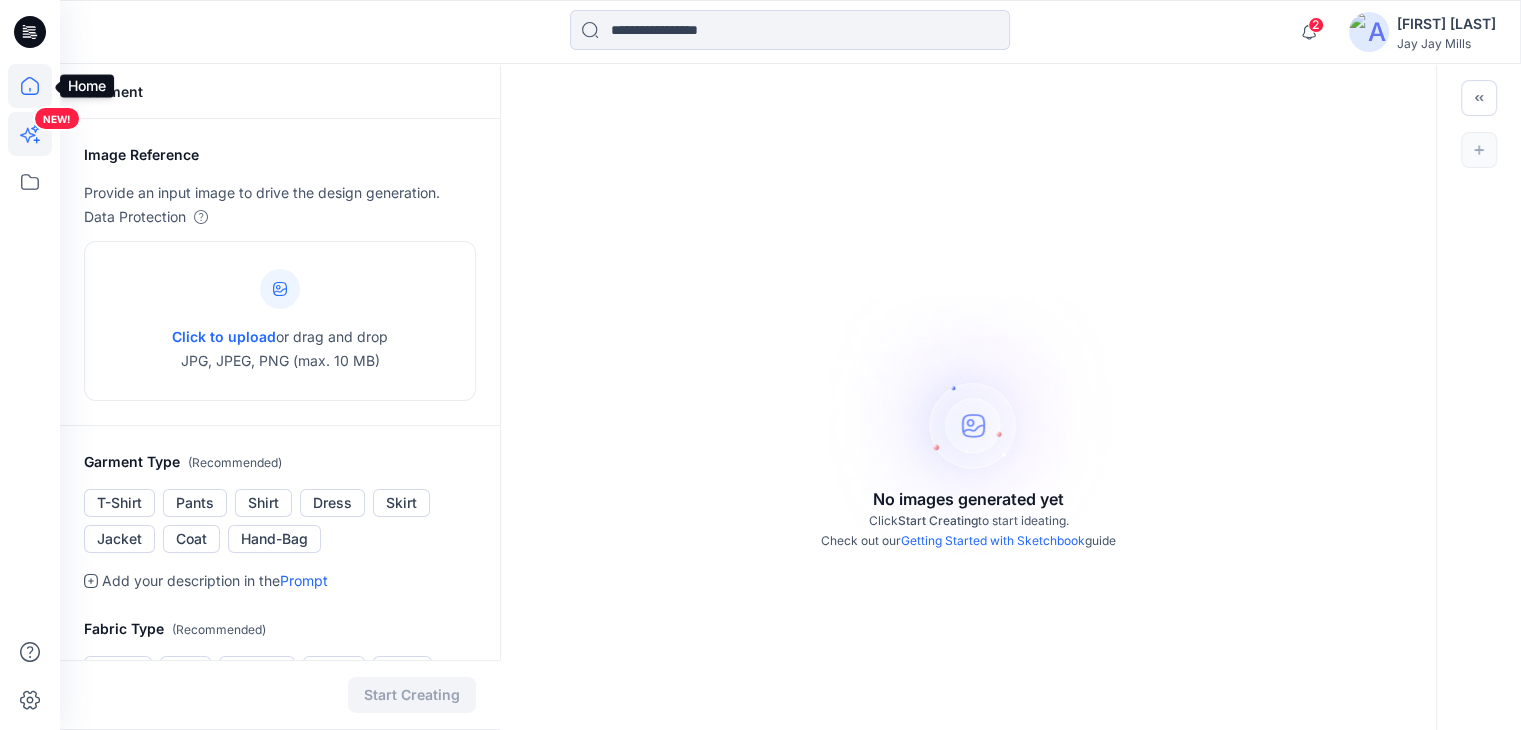 click 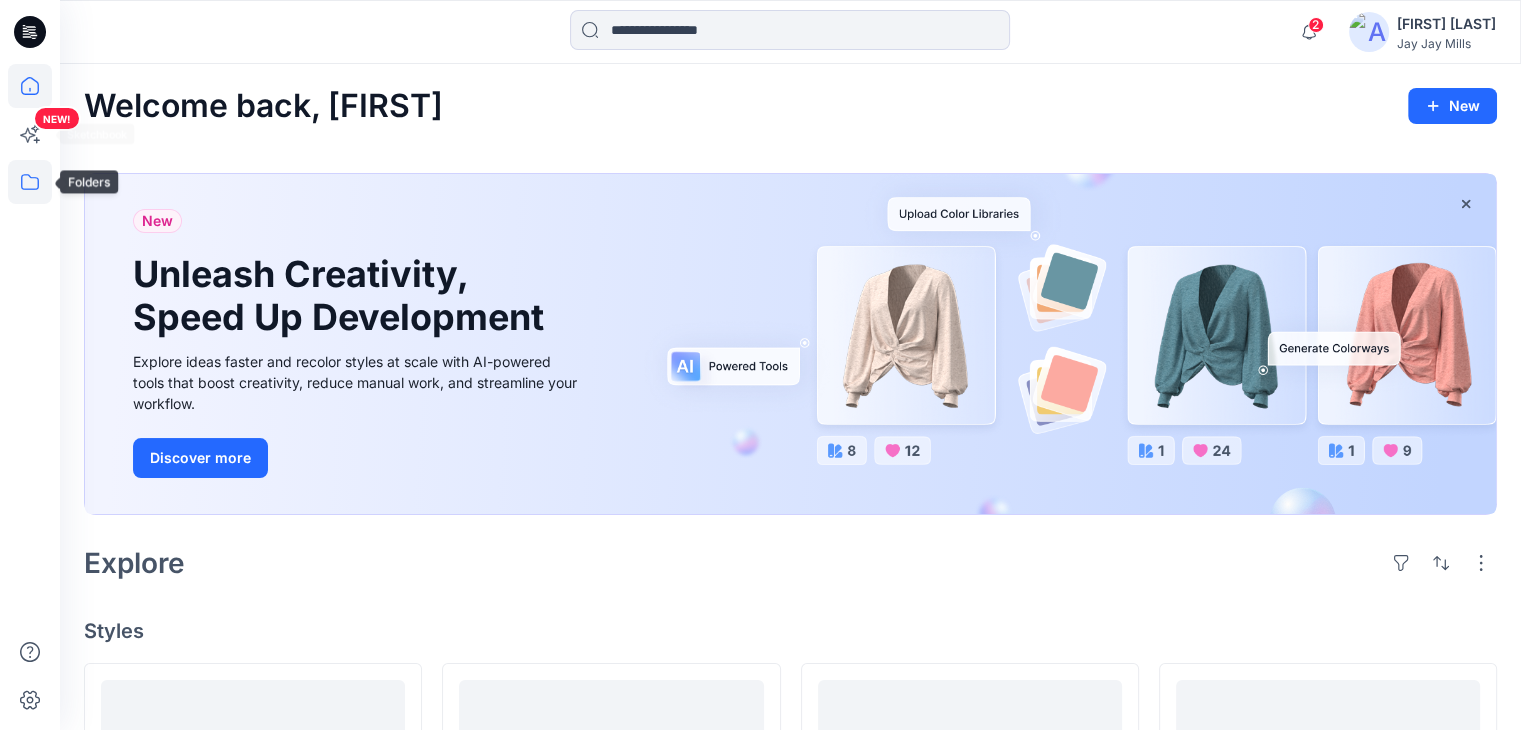 click 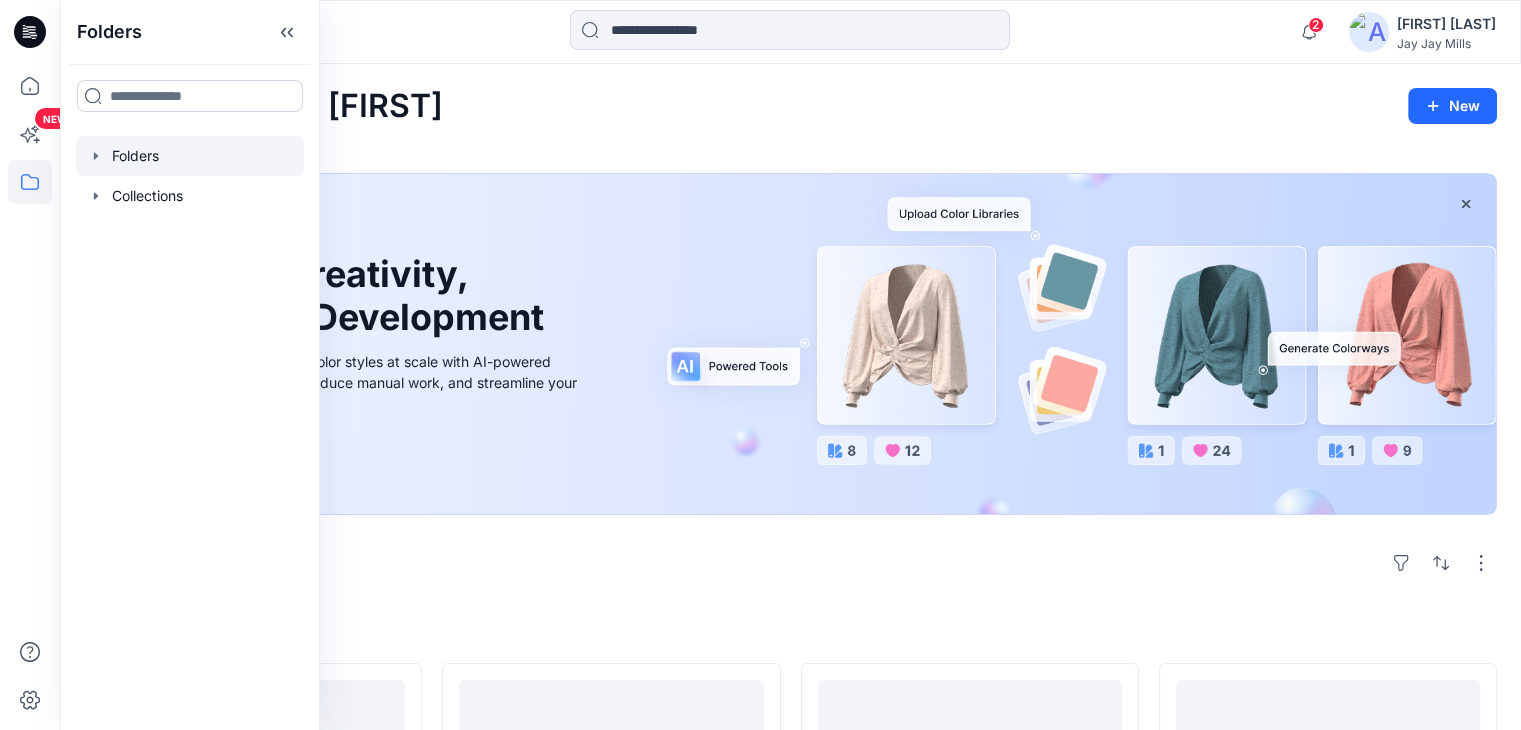click at bounding box center (190, 156) 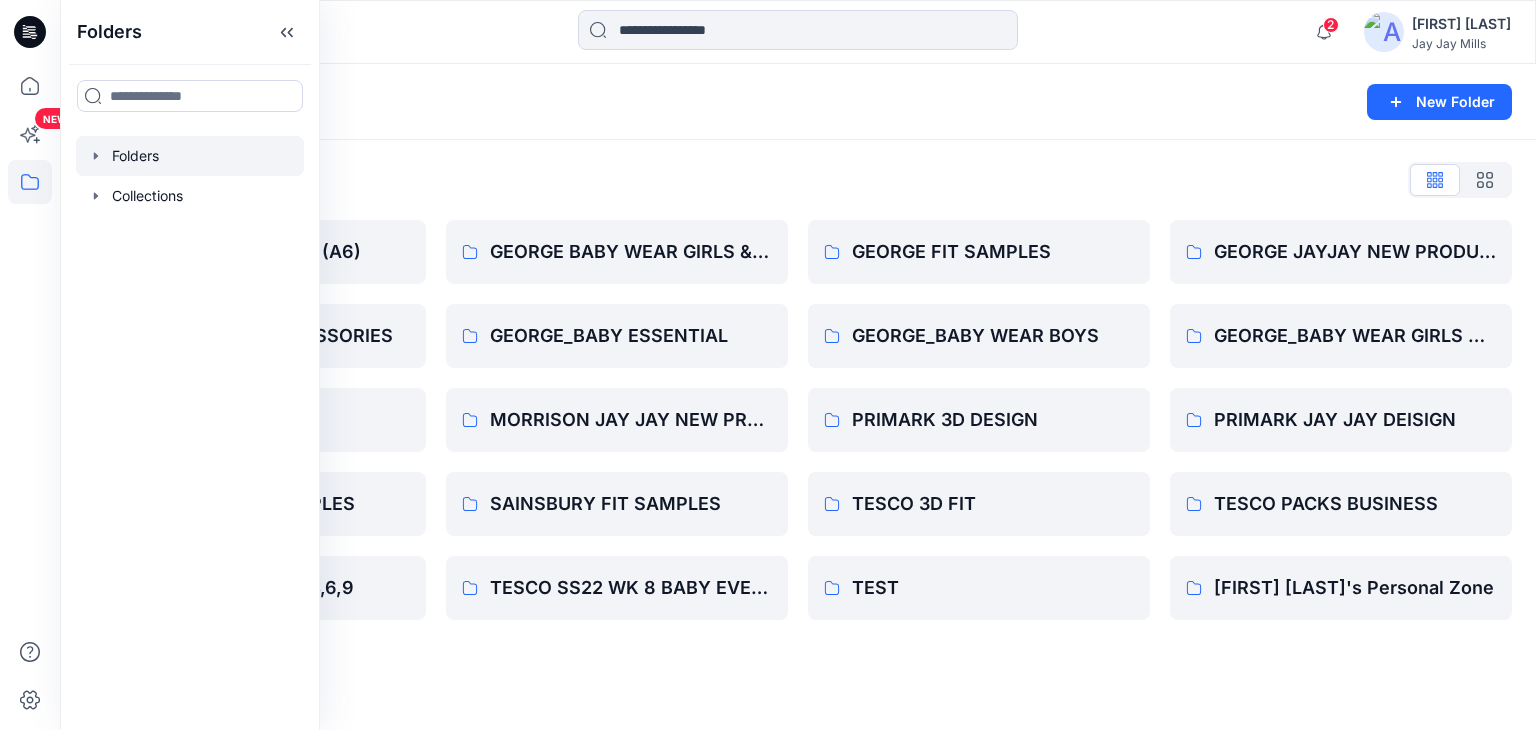 click on "Folders New Folder" at bounding box center (798, 102) 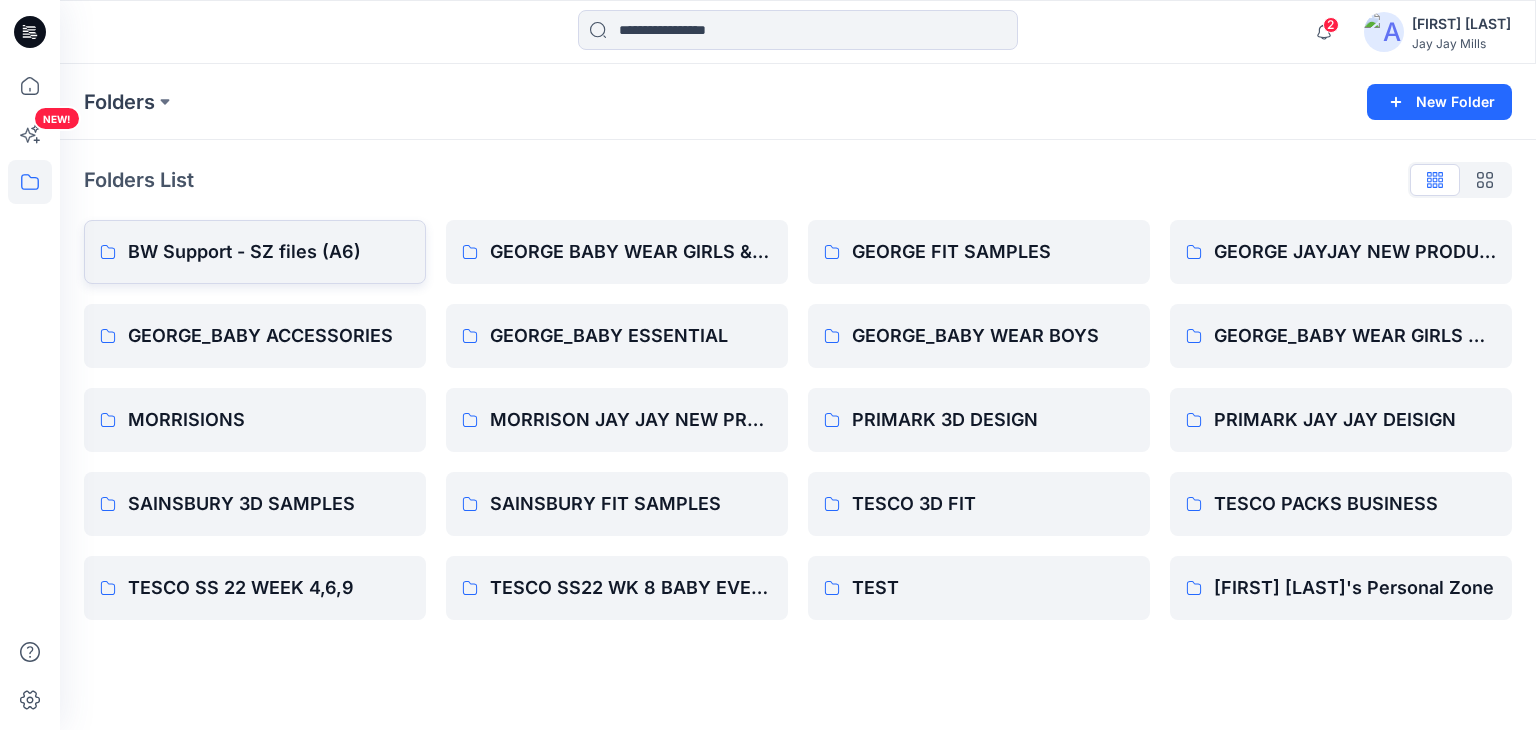 click on "BW Support - SZ files (A6)" at bounding box center [269, 252] 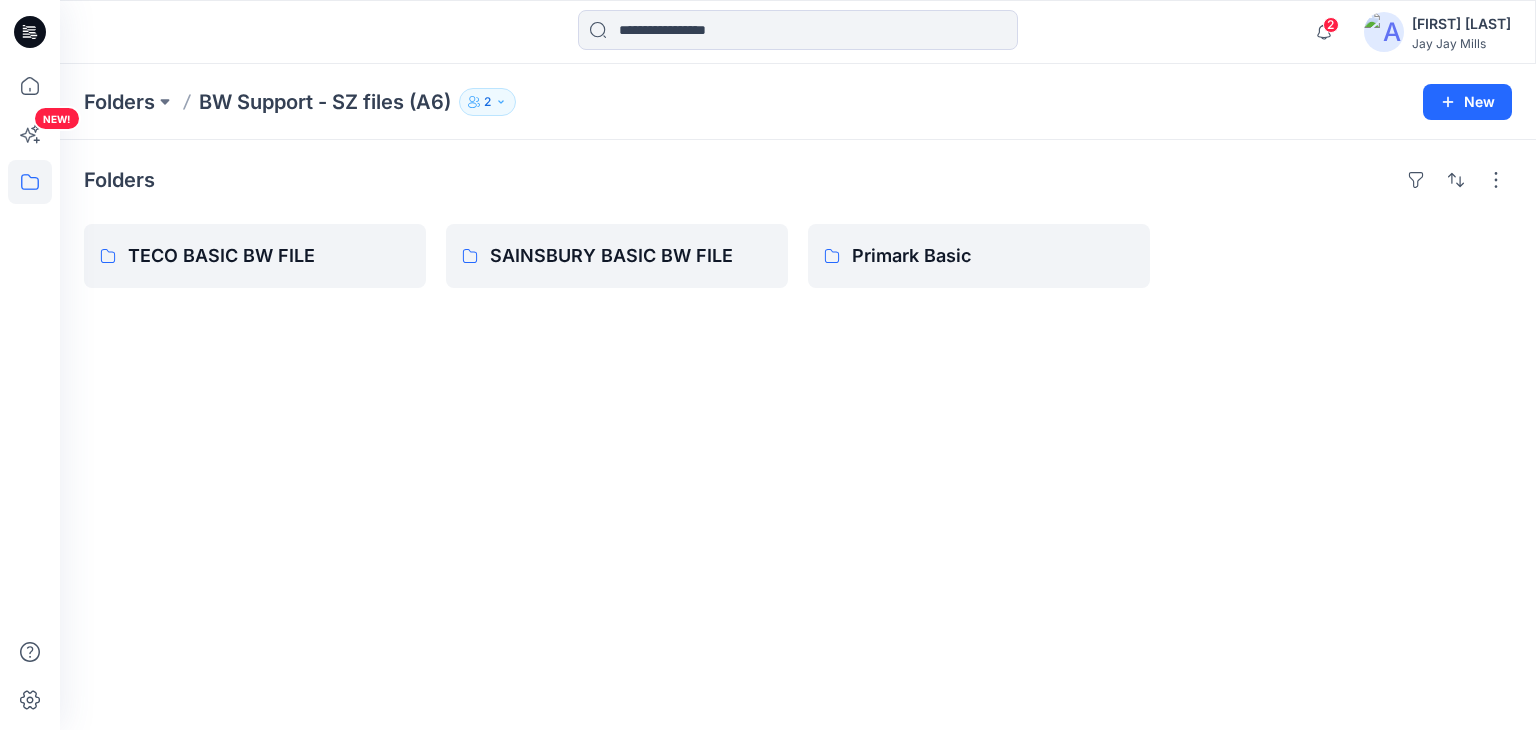 click 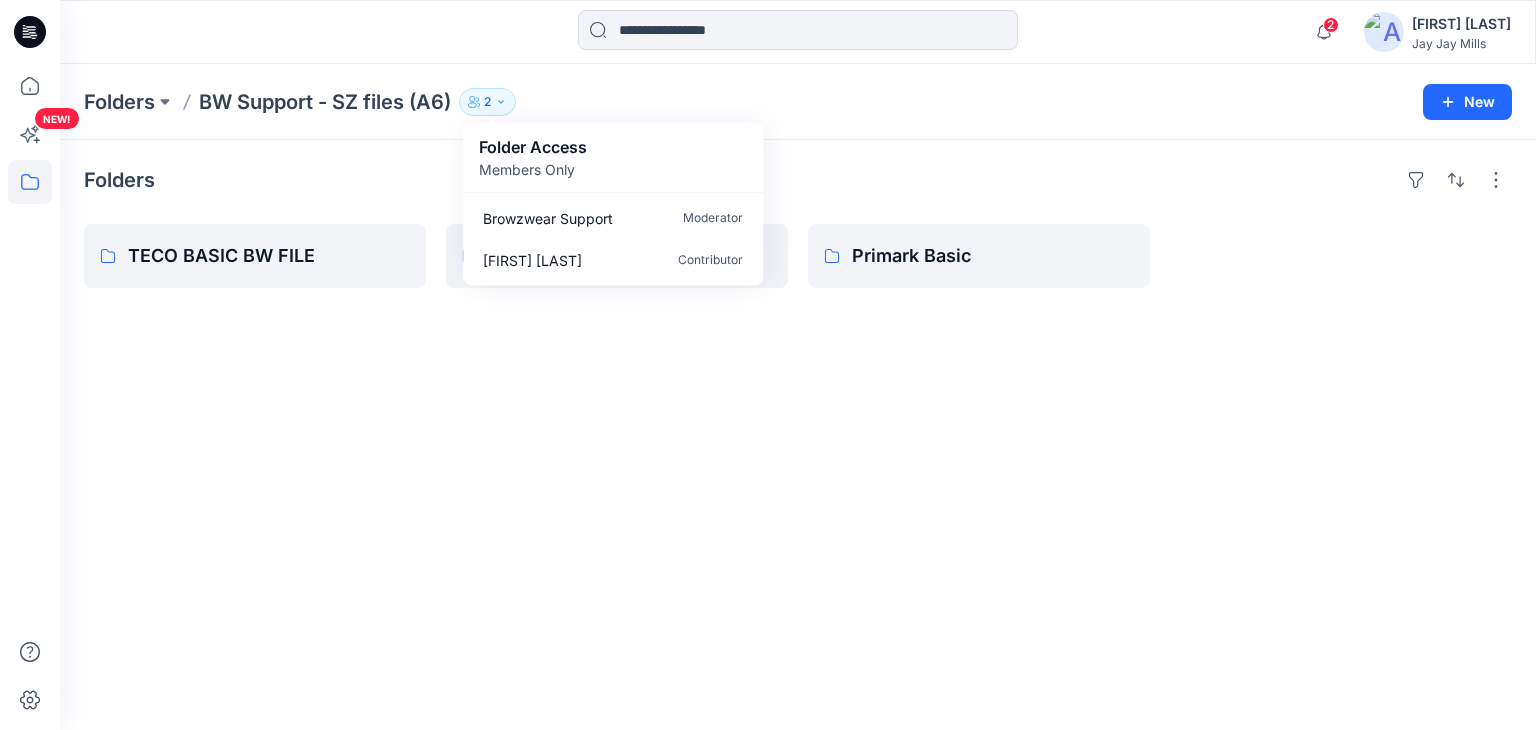 click 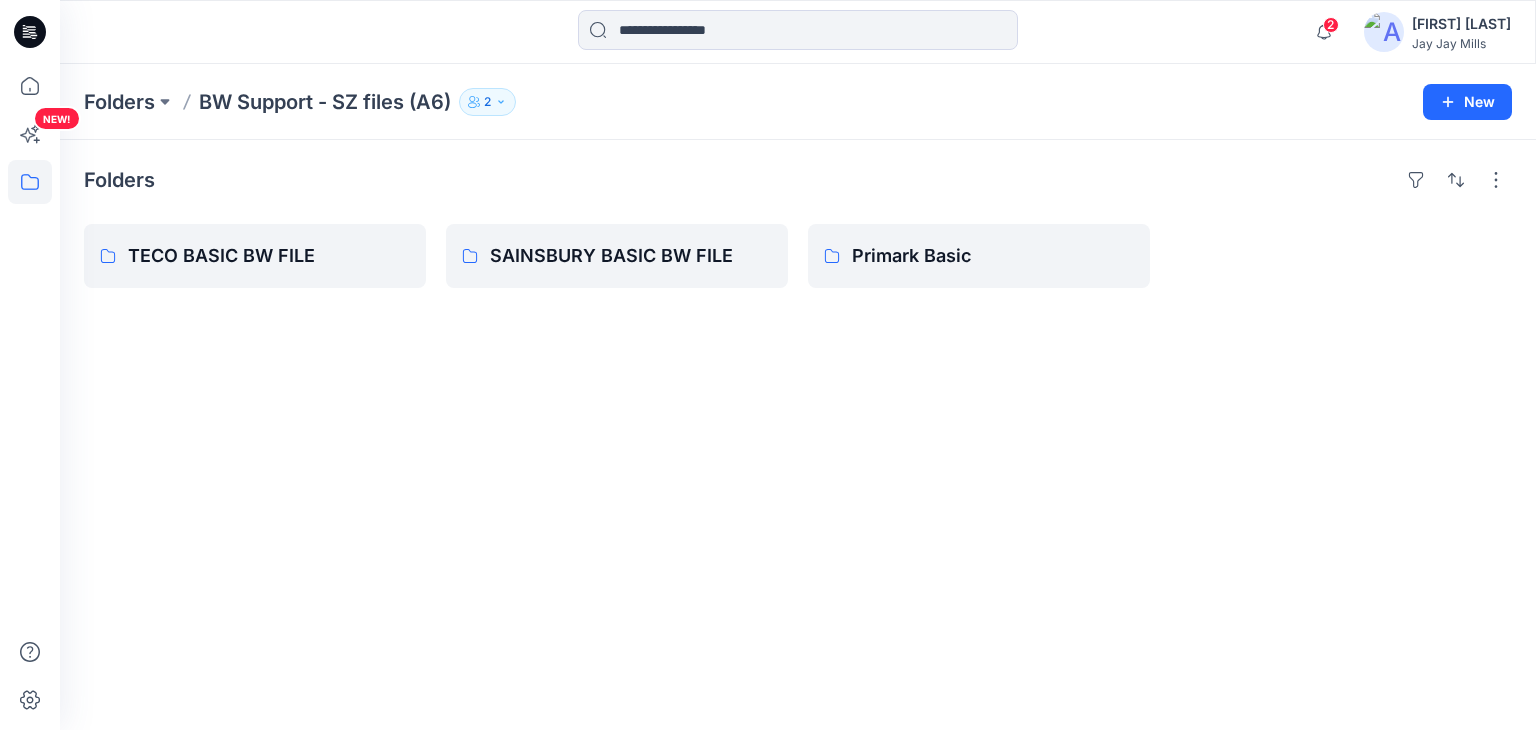 click on "2" at bounding box center [487, 102] 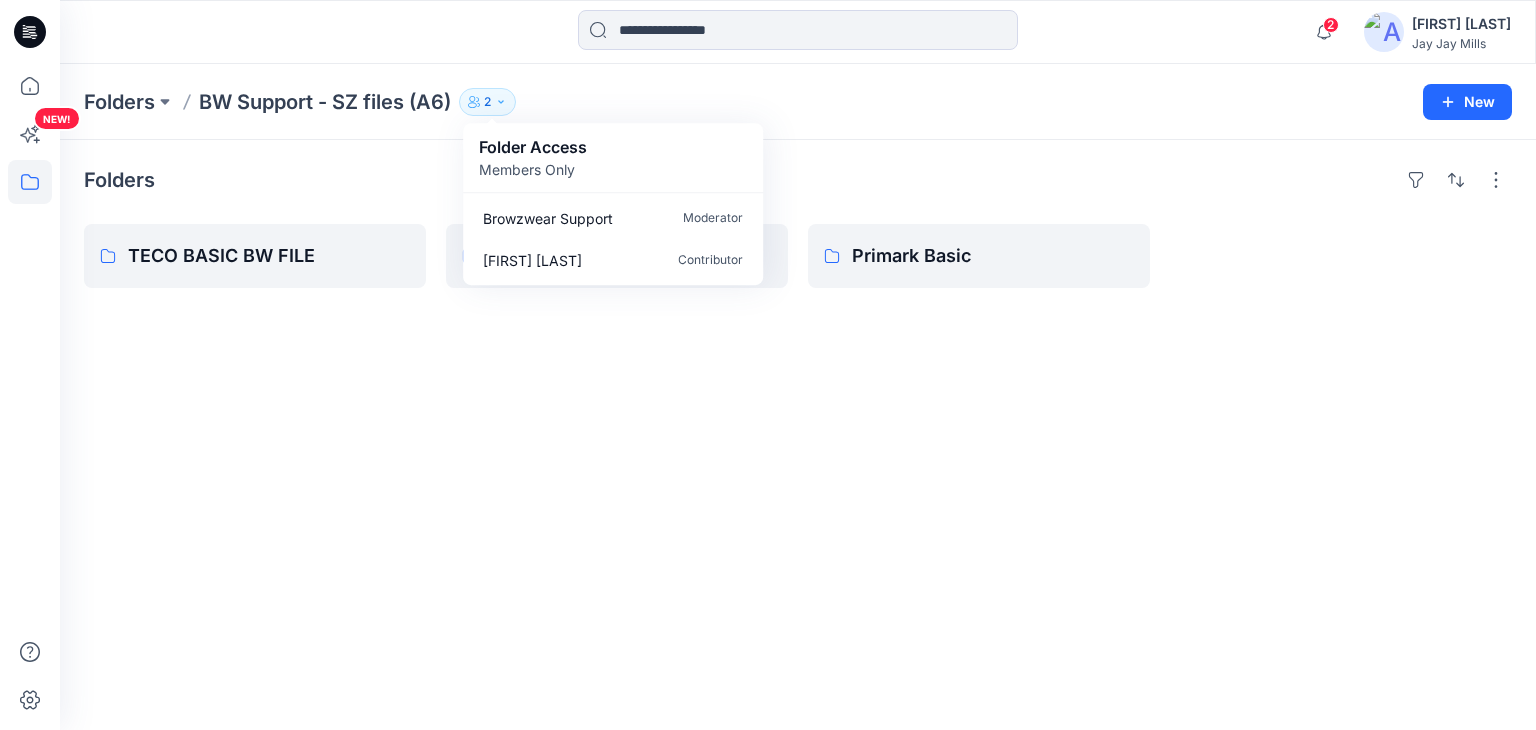 click on "Folders TECO BASIC BW FILE SAINSBURY BASIC BW FILE Primark Basic" at bounding box center [798, 435] 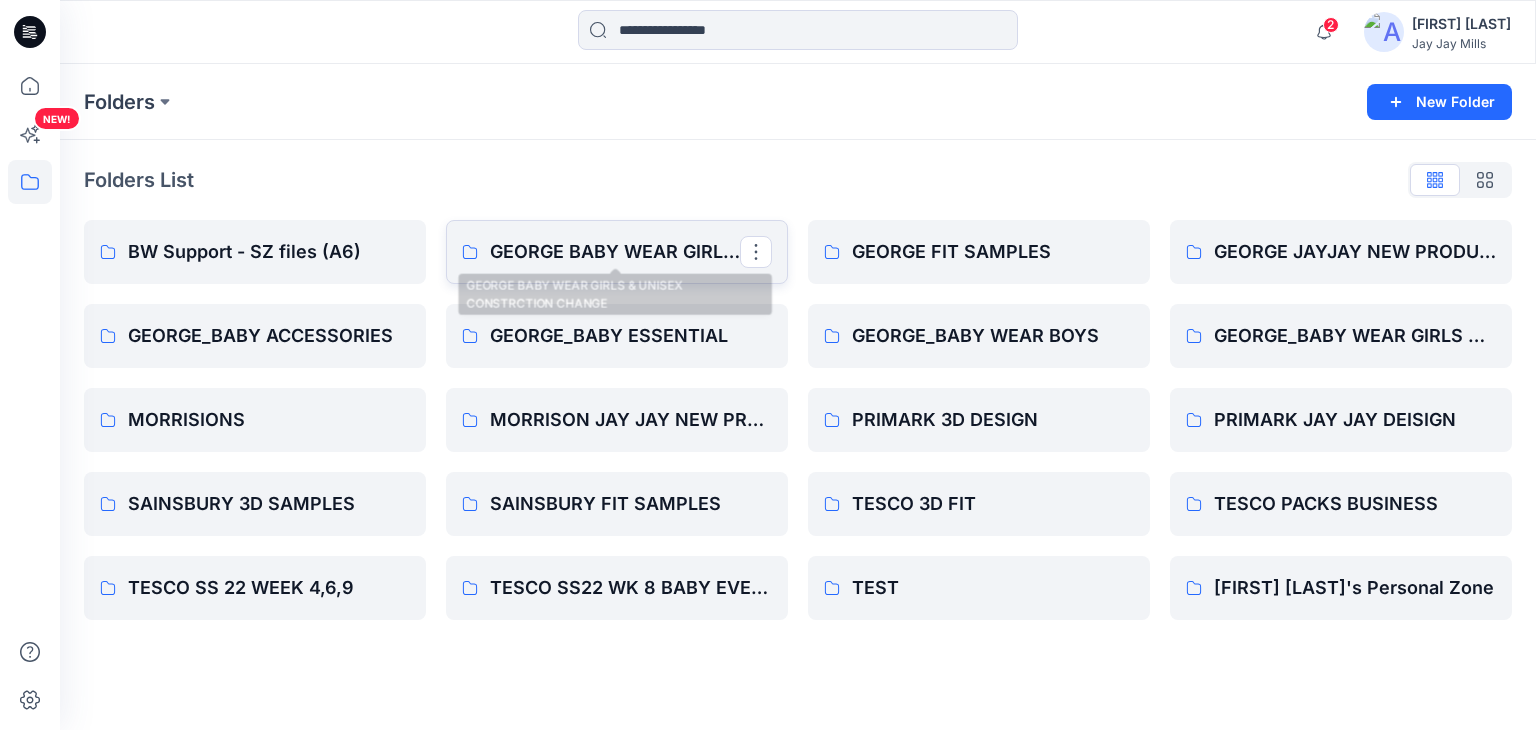 click on "GEORGE BABY WEAR GIRLS & UNISEX CONSTRCTION CHANGE" at bounding box center (615, 252) 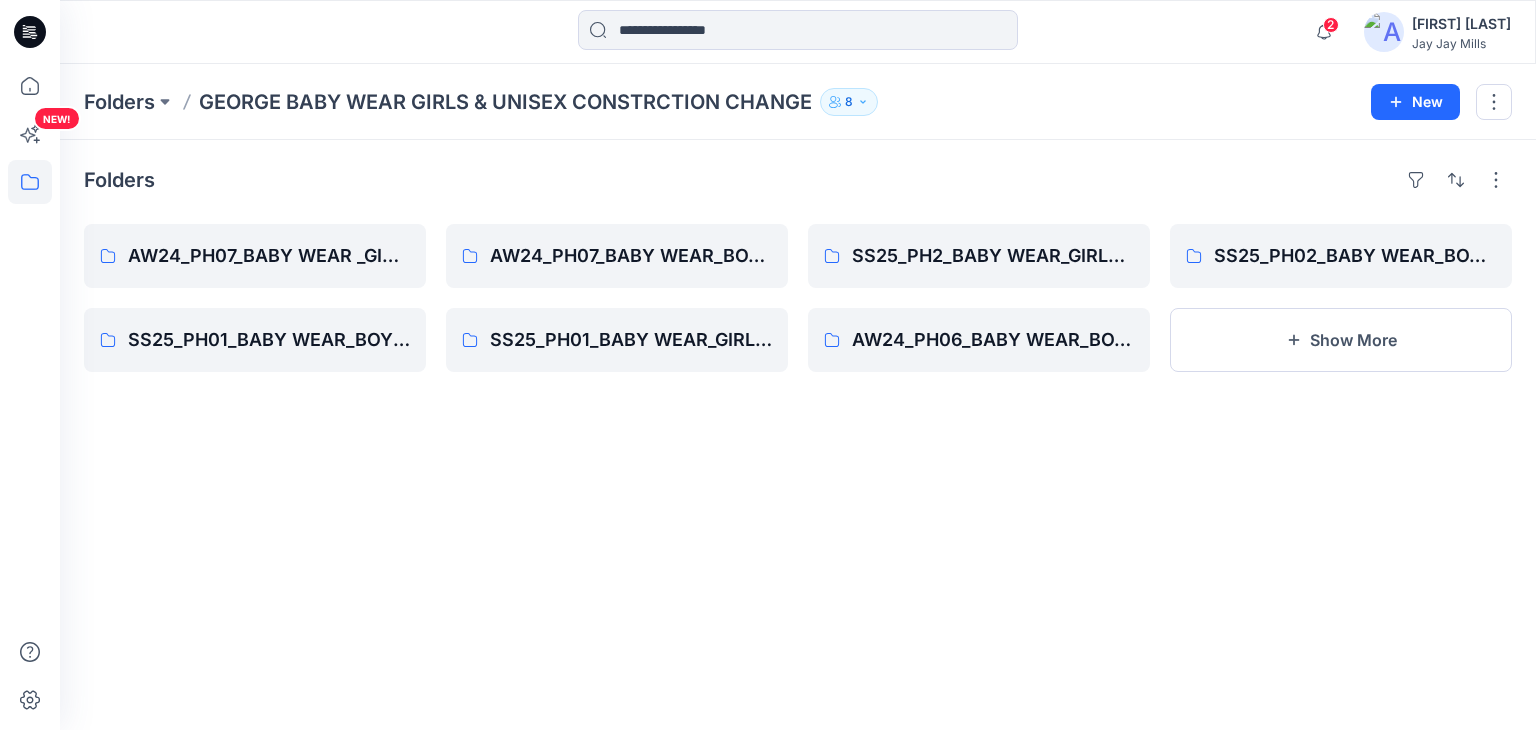 click 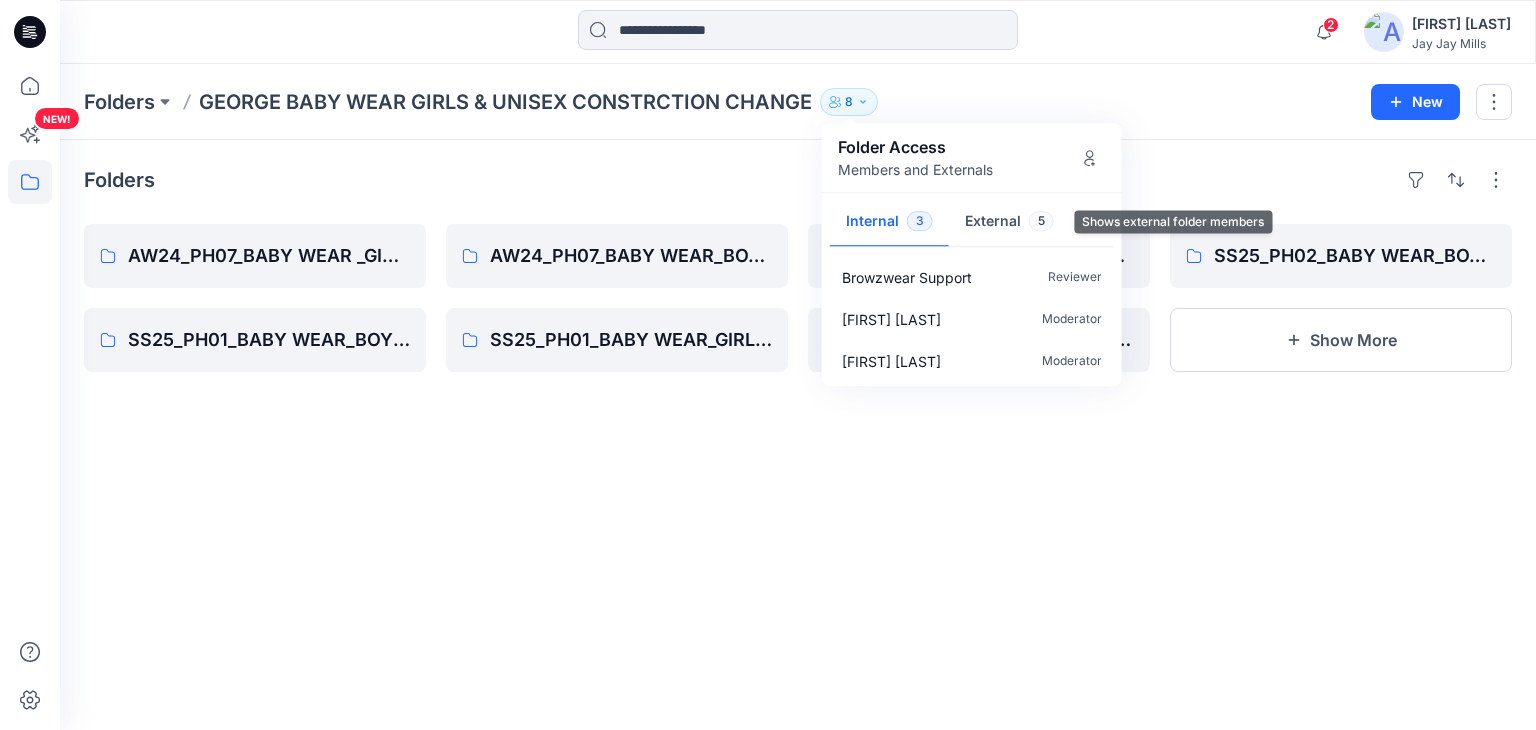 click on "External 5" at bounding box center [1009, 222] 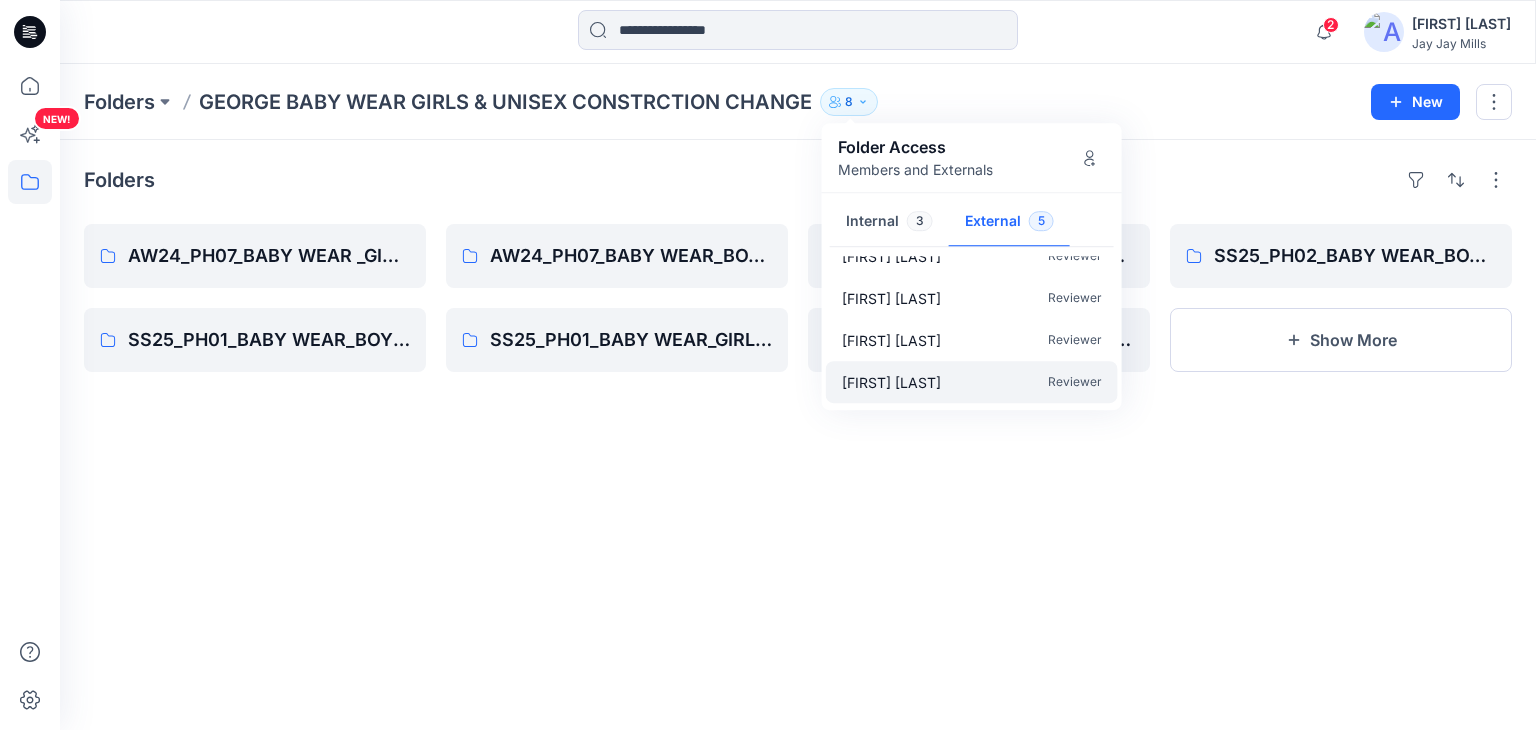 scroll, scrollTop: 0, scrollLeft: 0, axis: both 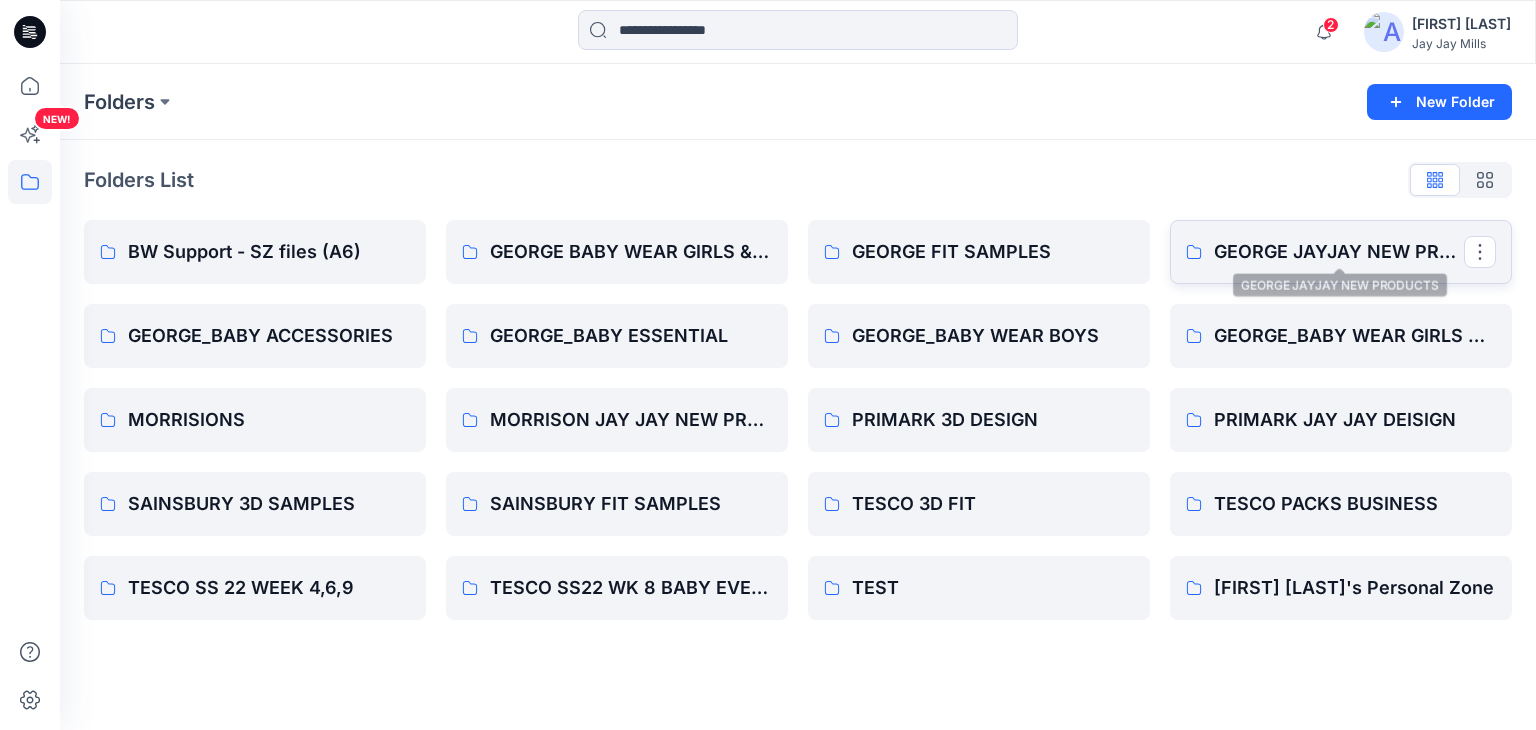 click on "GEORGE JAYJAY NEW PRODUCTS" at bounding box center [1339, 252] 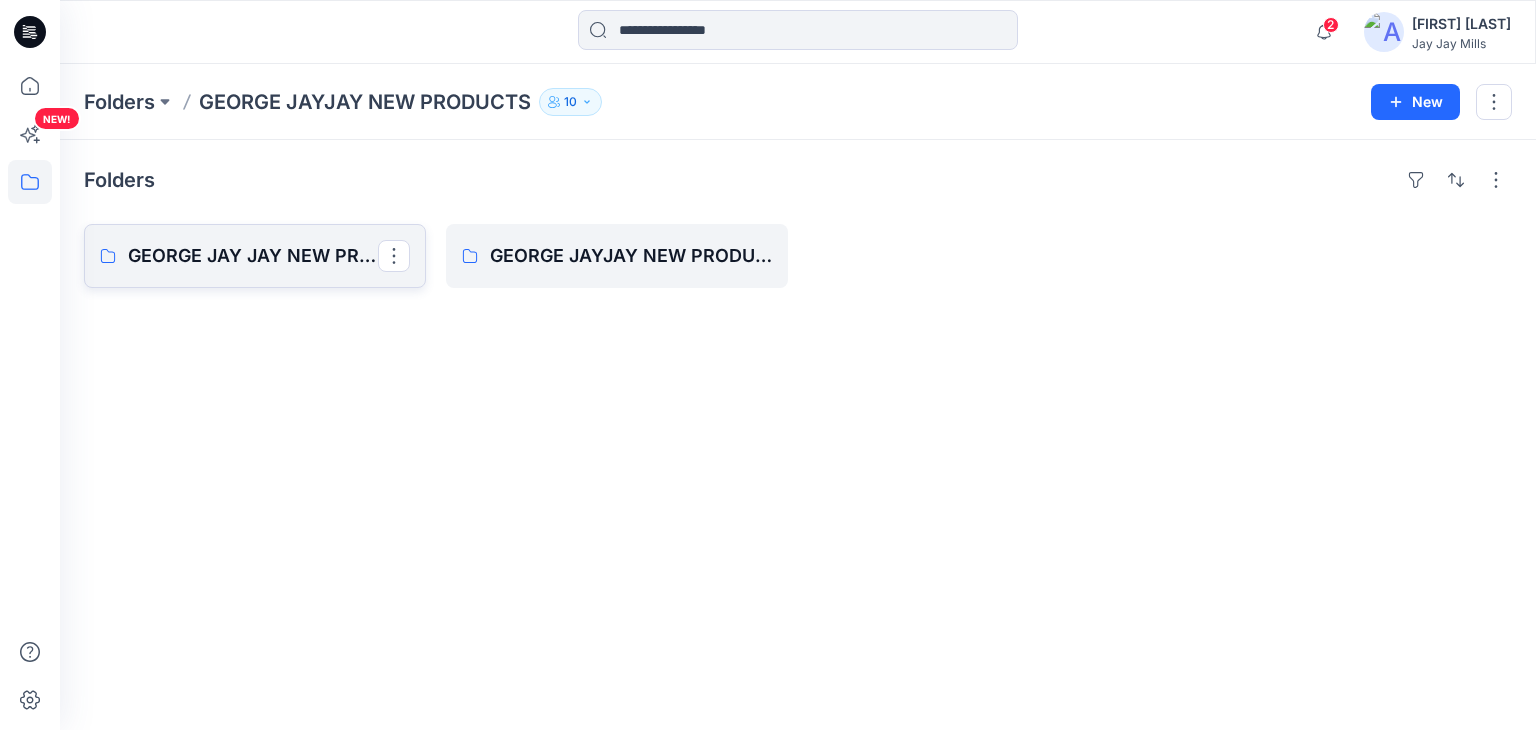 click on "GEORGE JAY JAY NEW PRODUCTS AMEDMENTS" at bounding box center [253, 256] 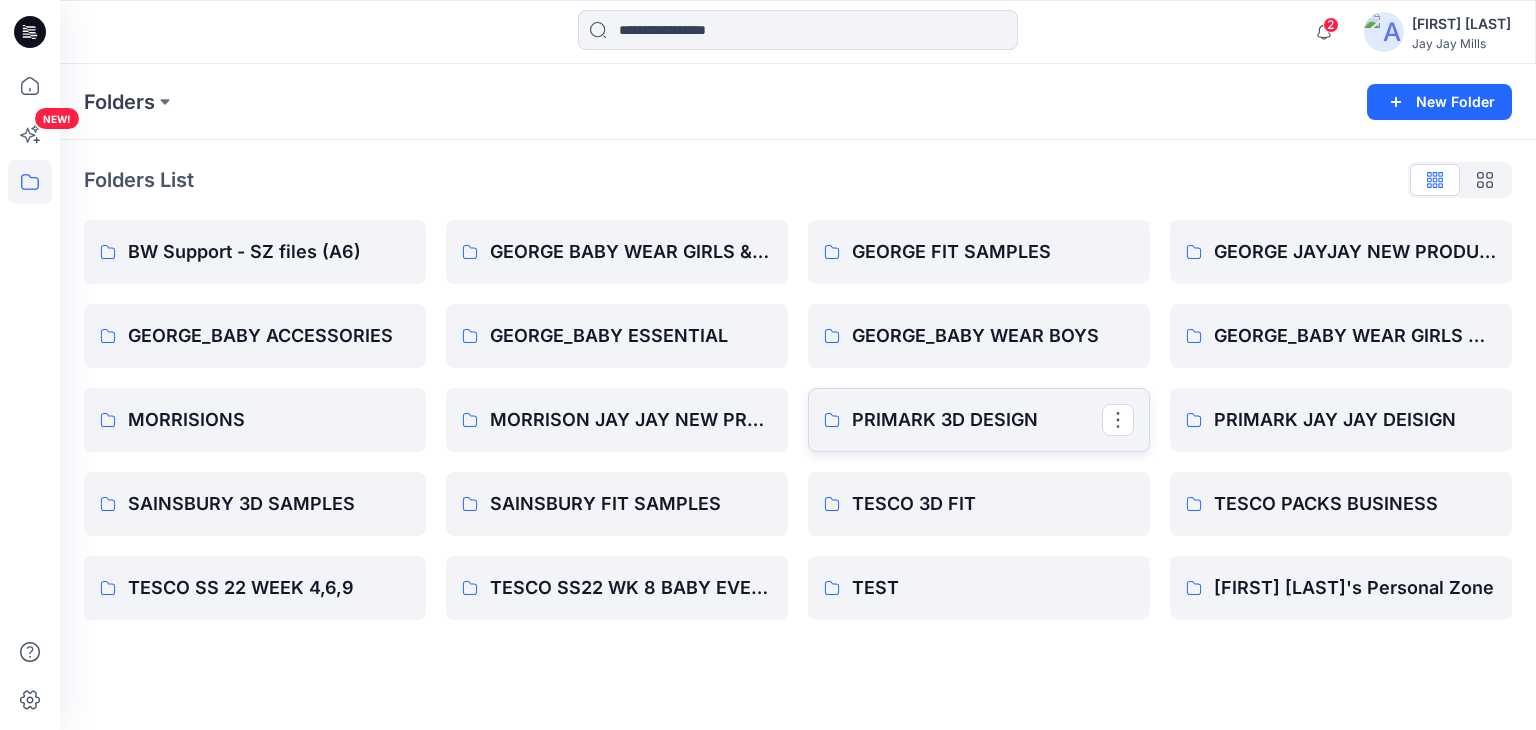 click on "PRIMARK 3D DESIGN" at bounding box center (979, 420) 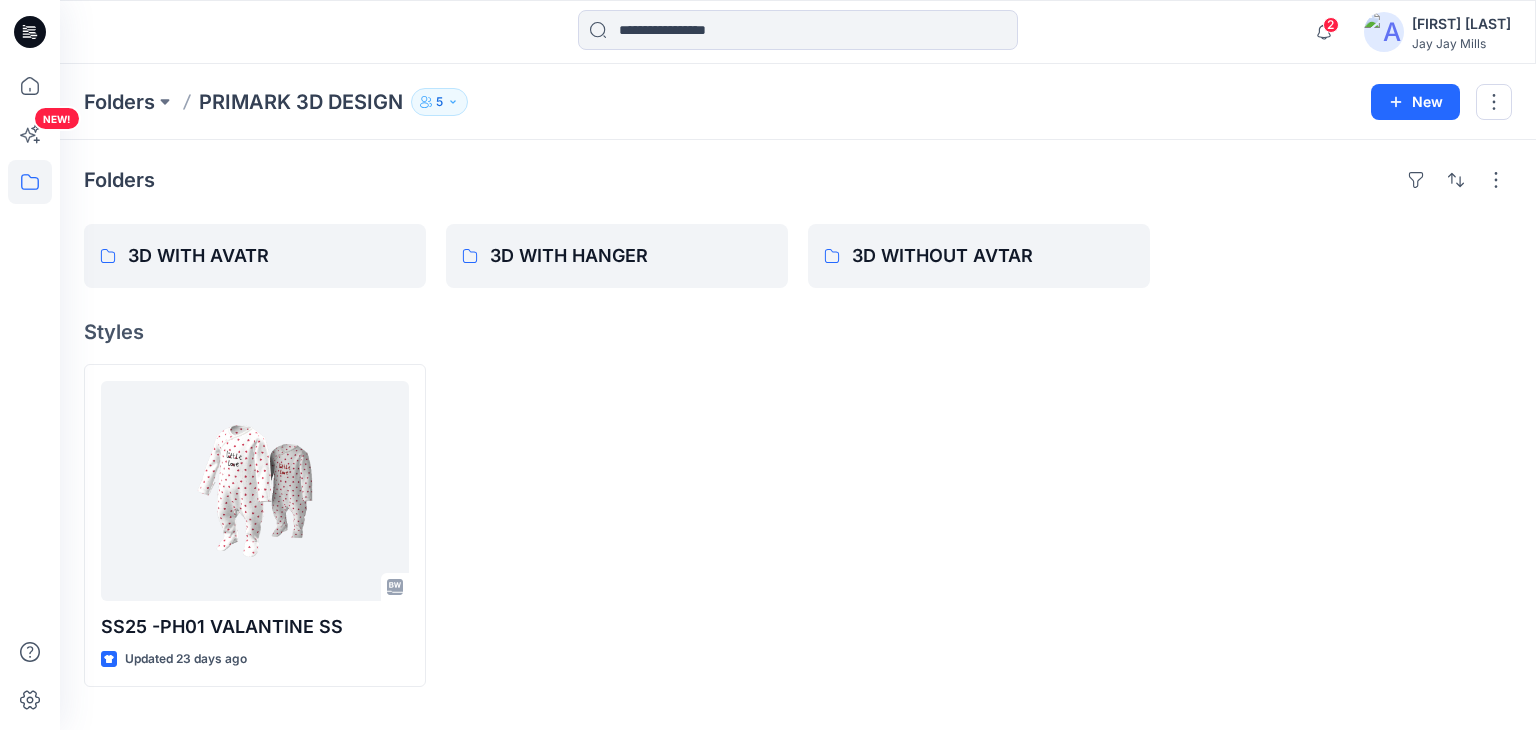 click 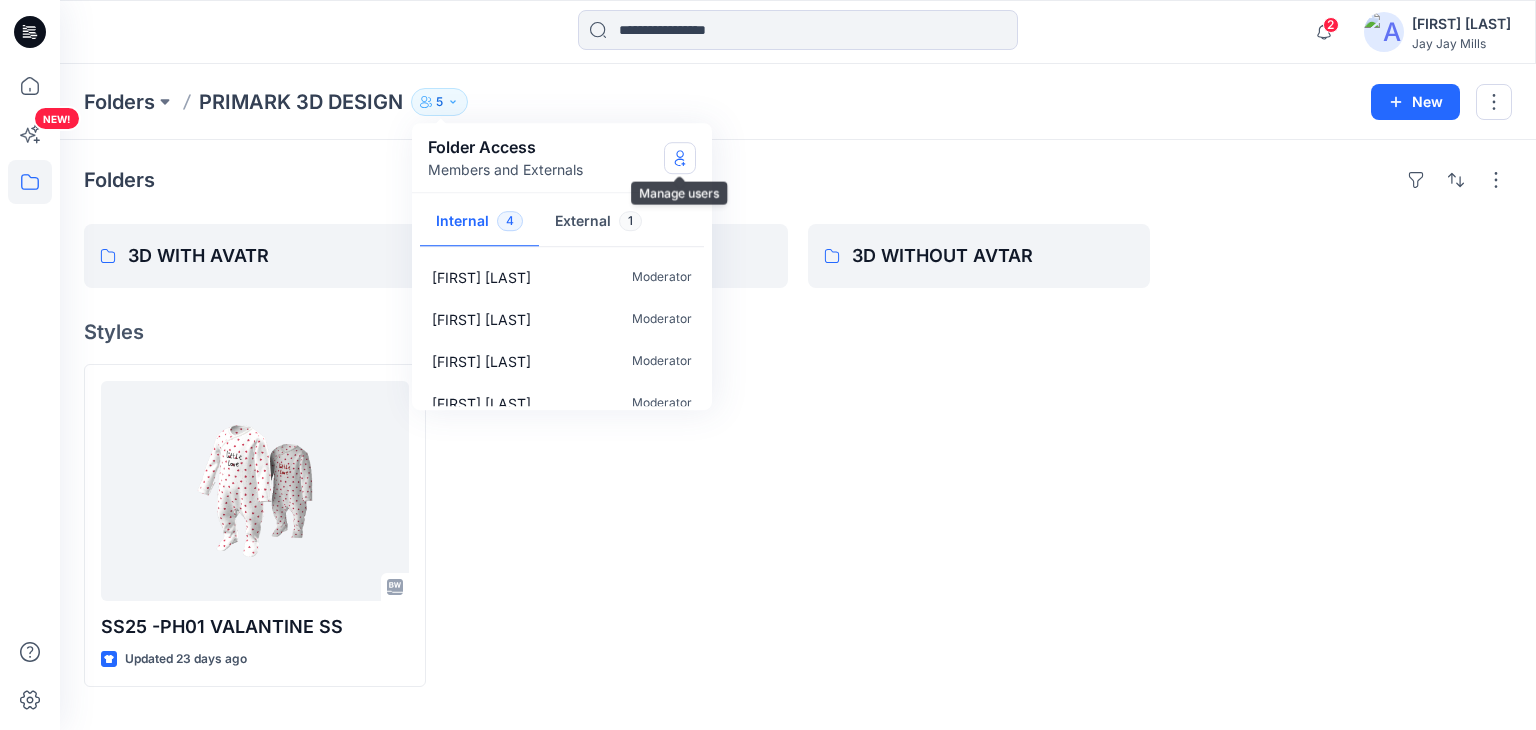 click at bounding box center [680, 158] 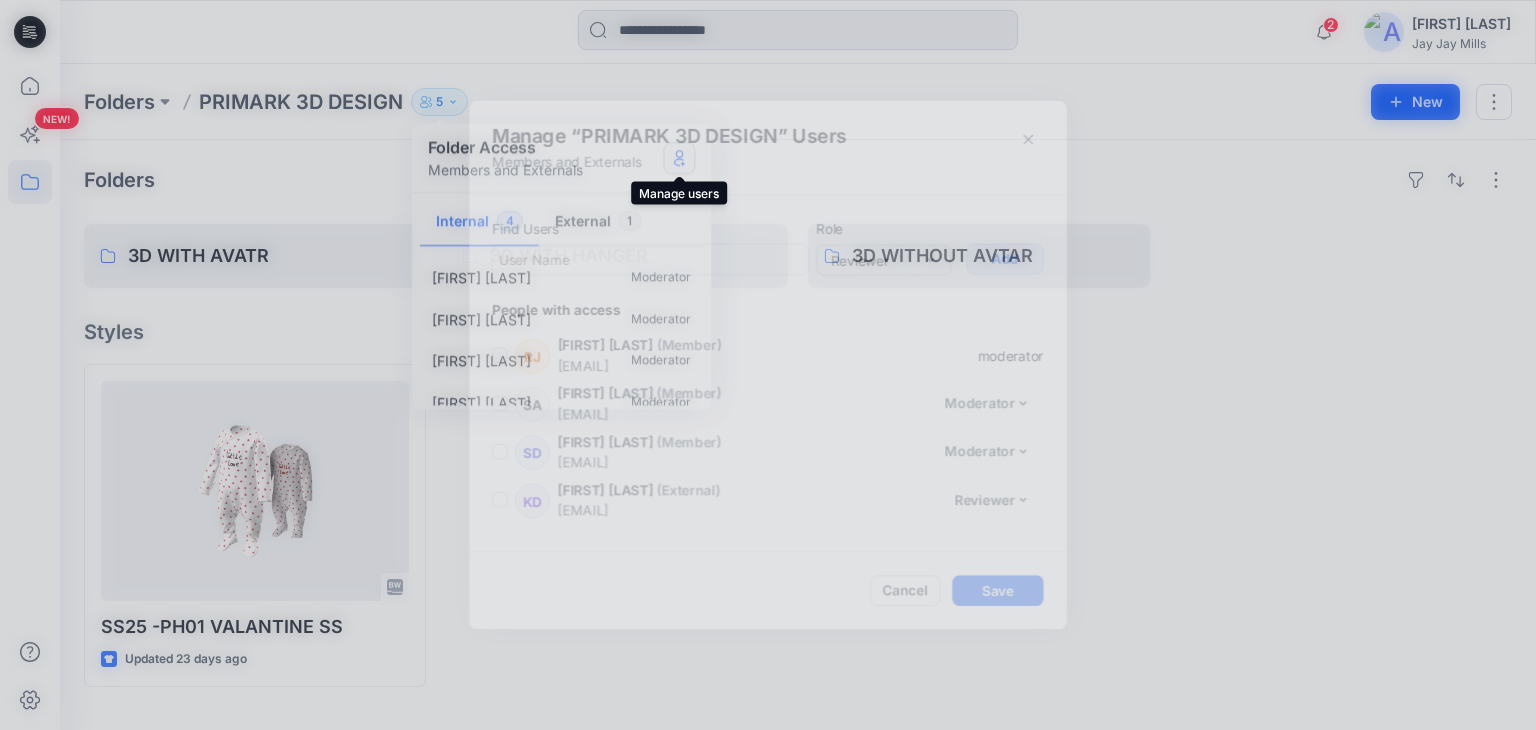 scroll, scrollTop: 42, scrollLeft: 0, axis: vertical 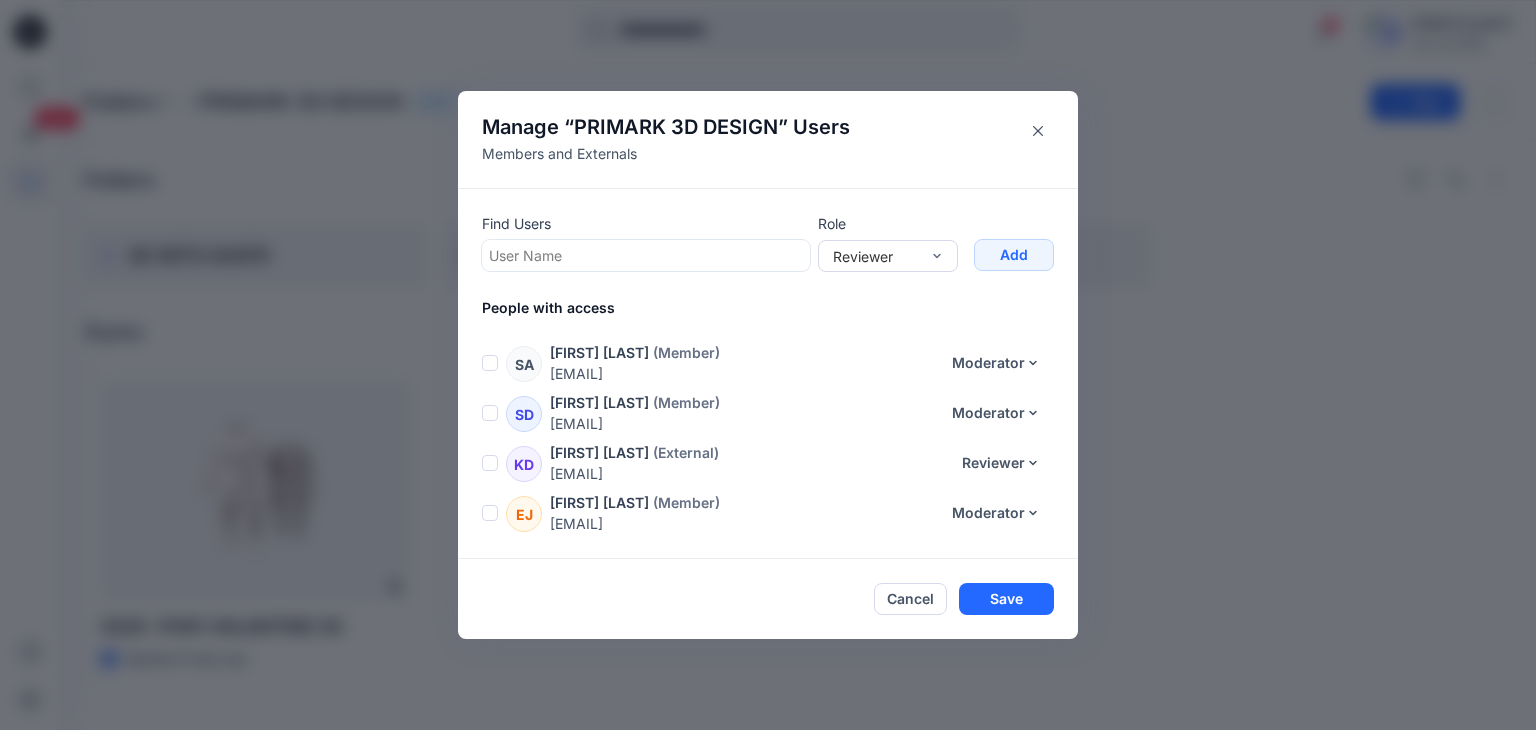 click at bounding box center (646, 255) 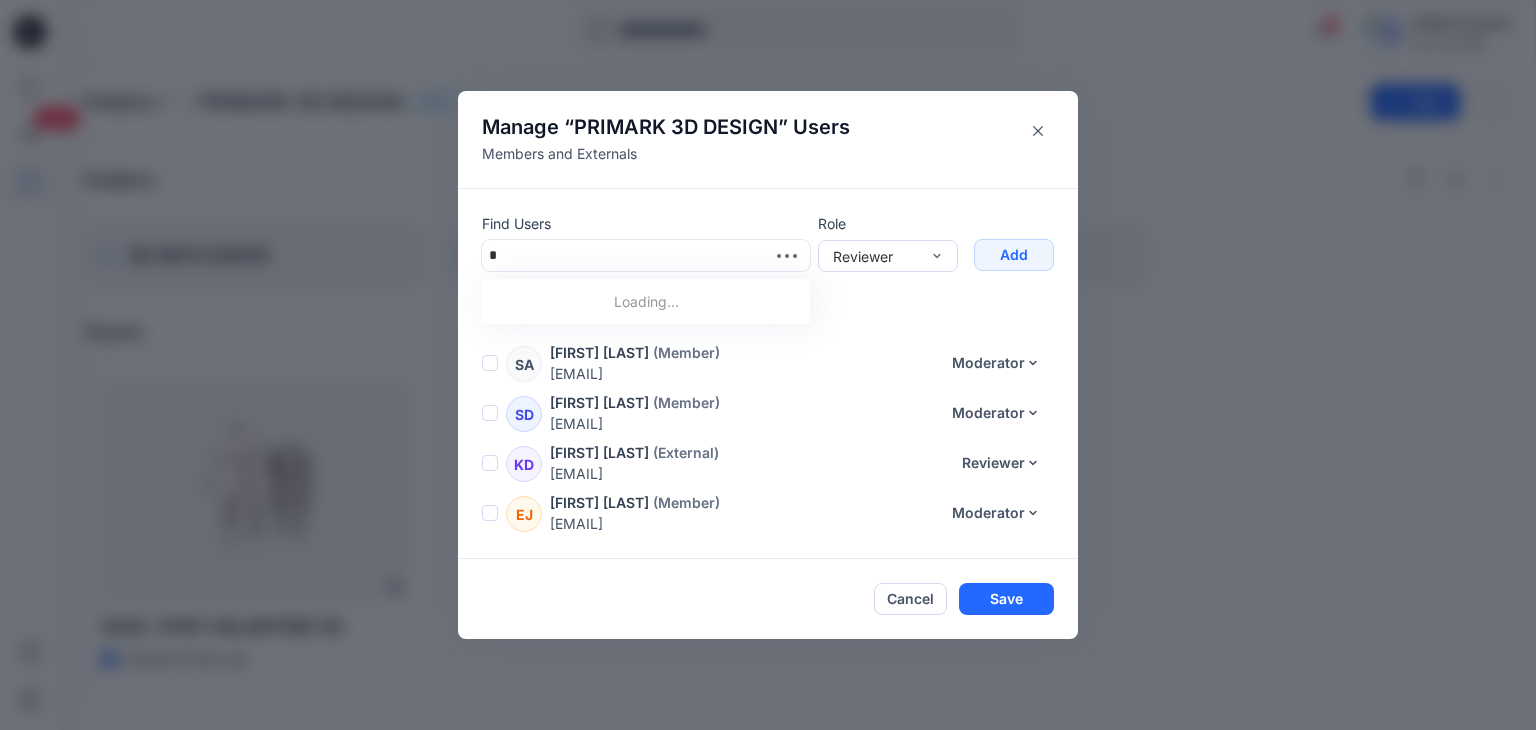 type on "**" 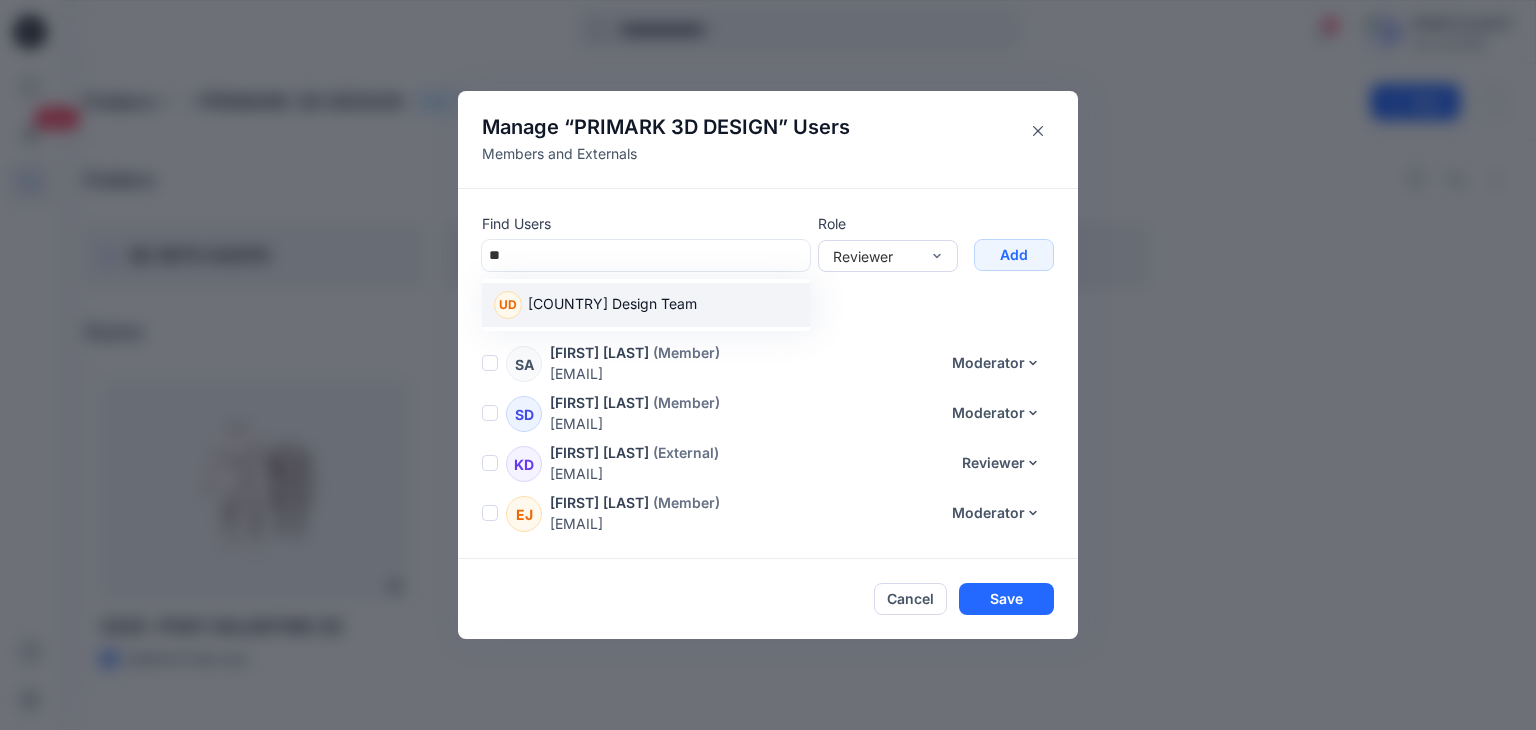 click on "[COUNTRY] Design Team" at bounding box center [612, 306] 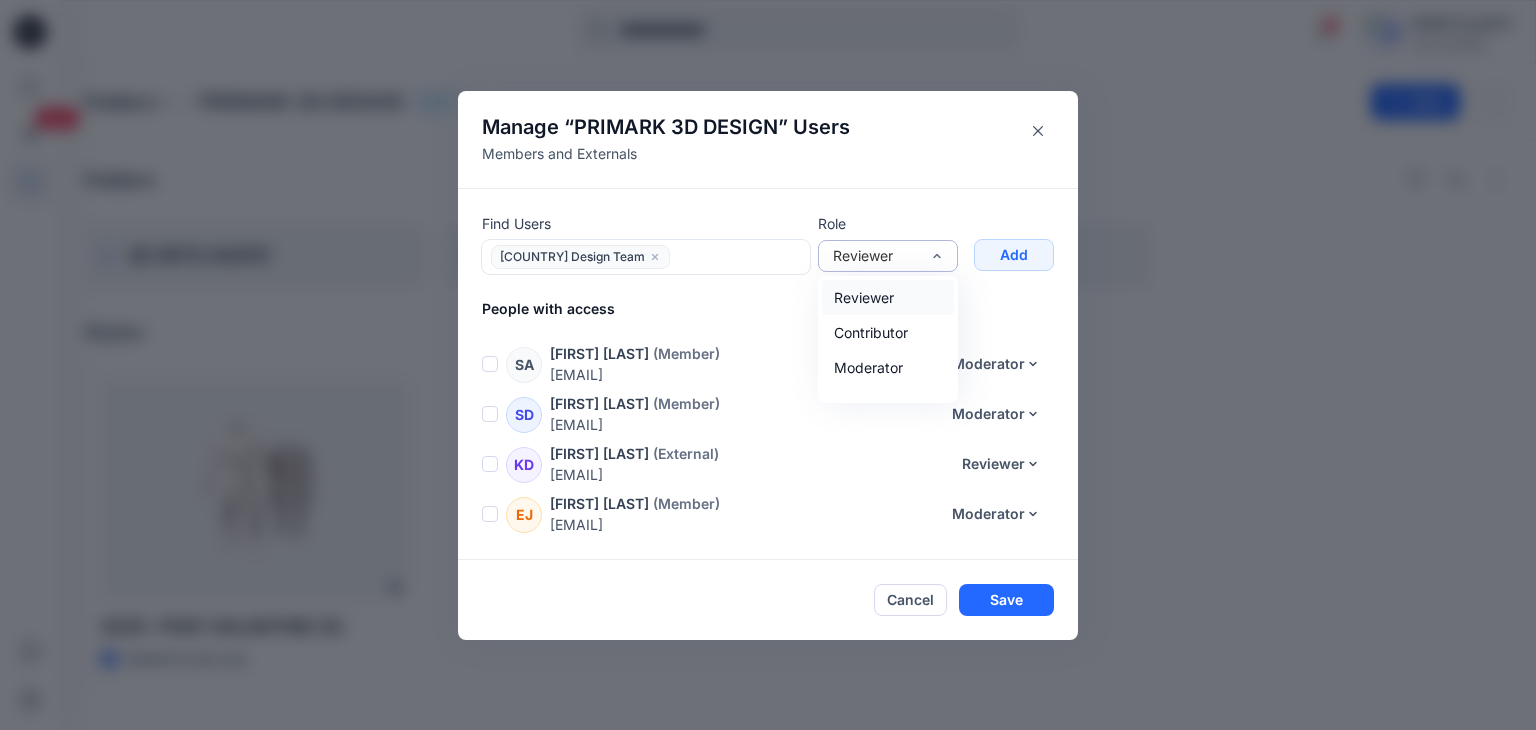 click on "Reviewer" at bounding box center [876, 255] 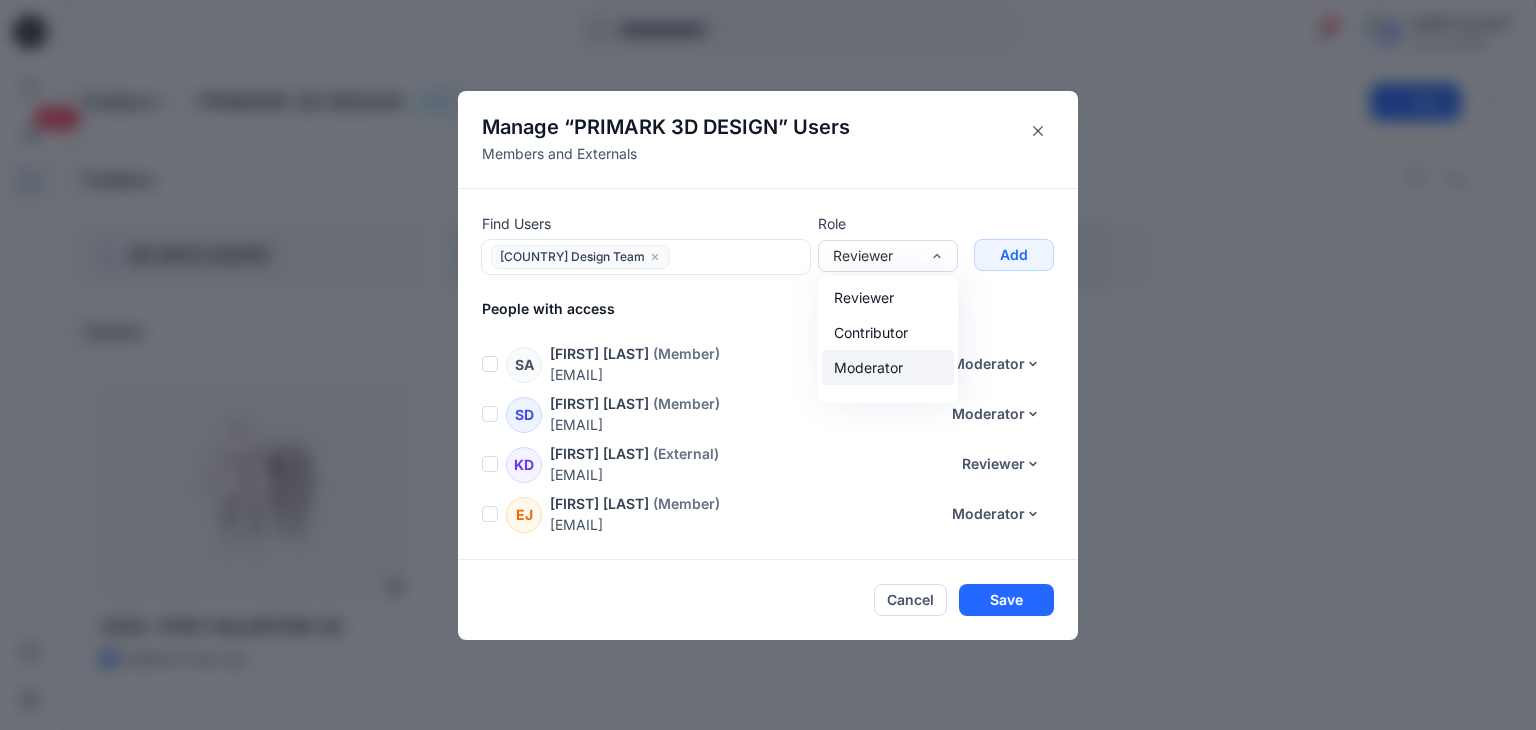 click on "Moderator" at bounding box center [888, 367] 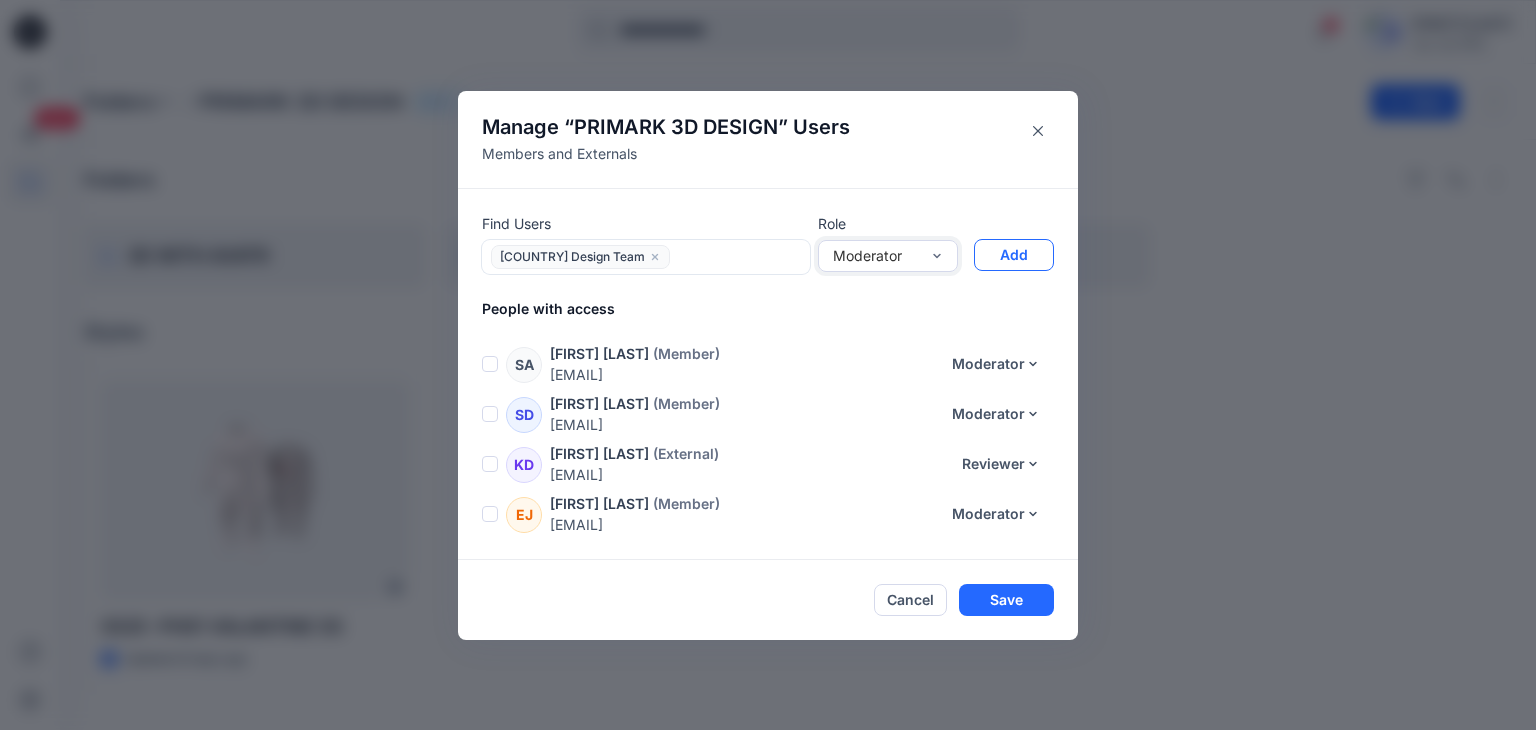 click on "Add" at bounding box center (1014, 255) 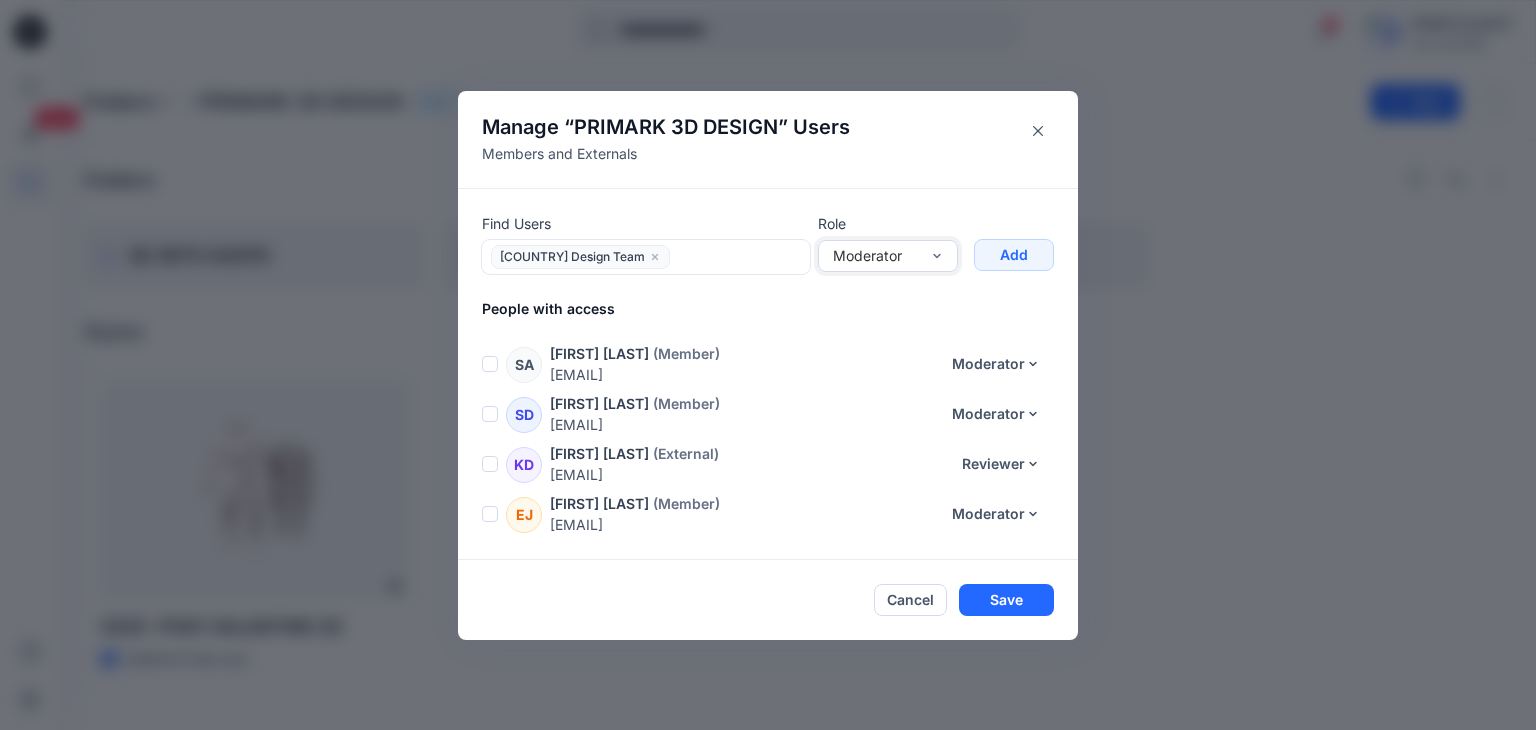 scroll, scrollTop: 92, scrollLeft: 0, axis: vertical 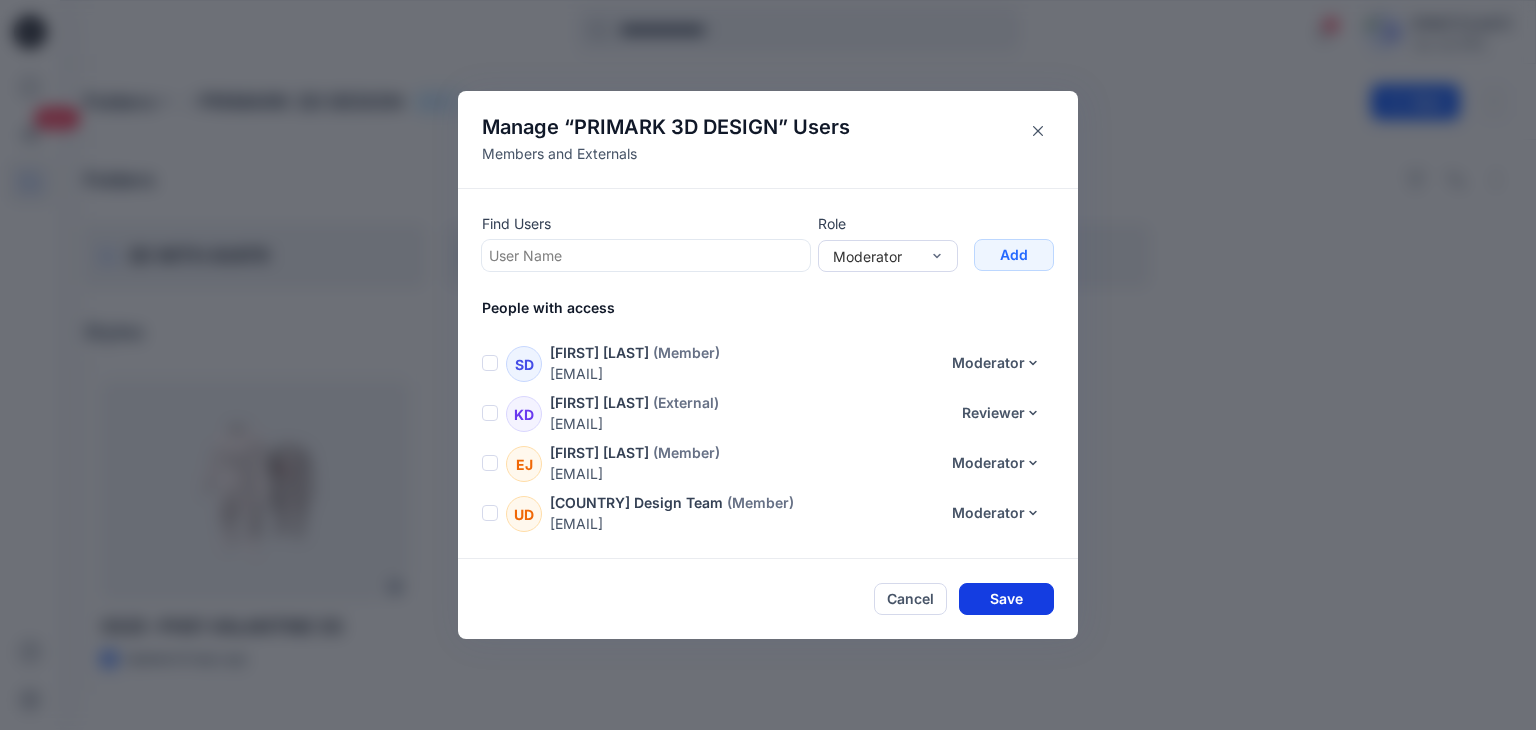 click on "Save" at bounding box center [1006, 599] 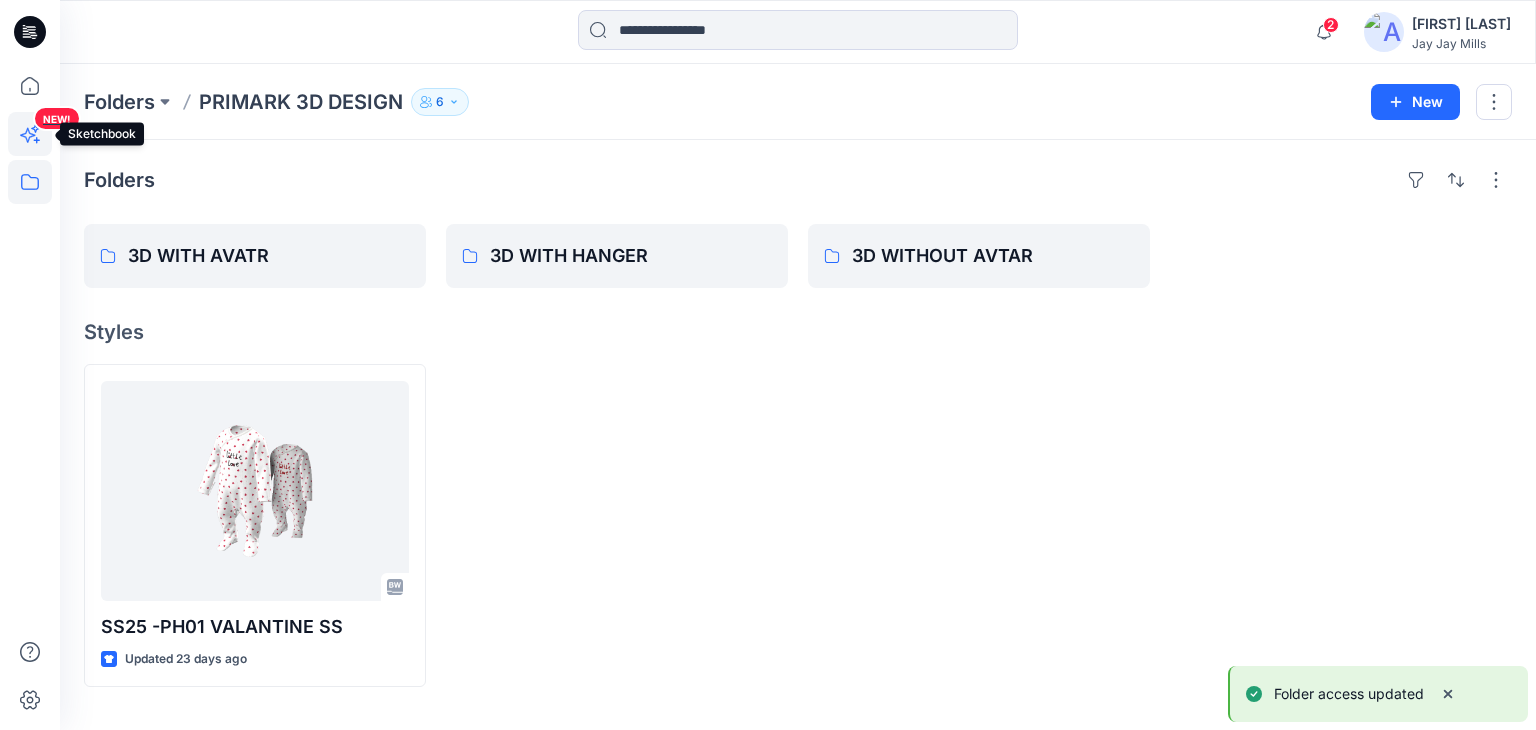 click on "NEW!" at bounding box center [32, 168] 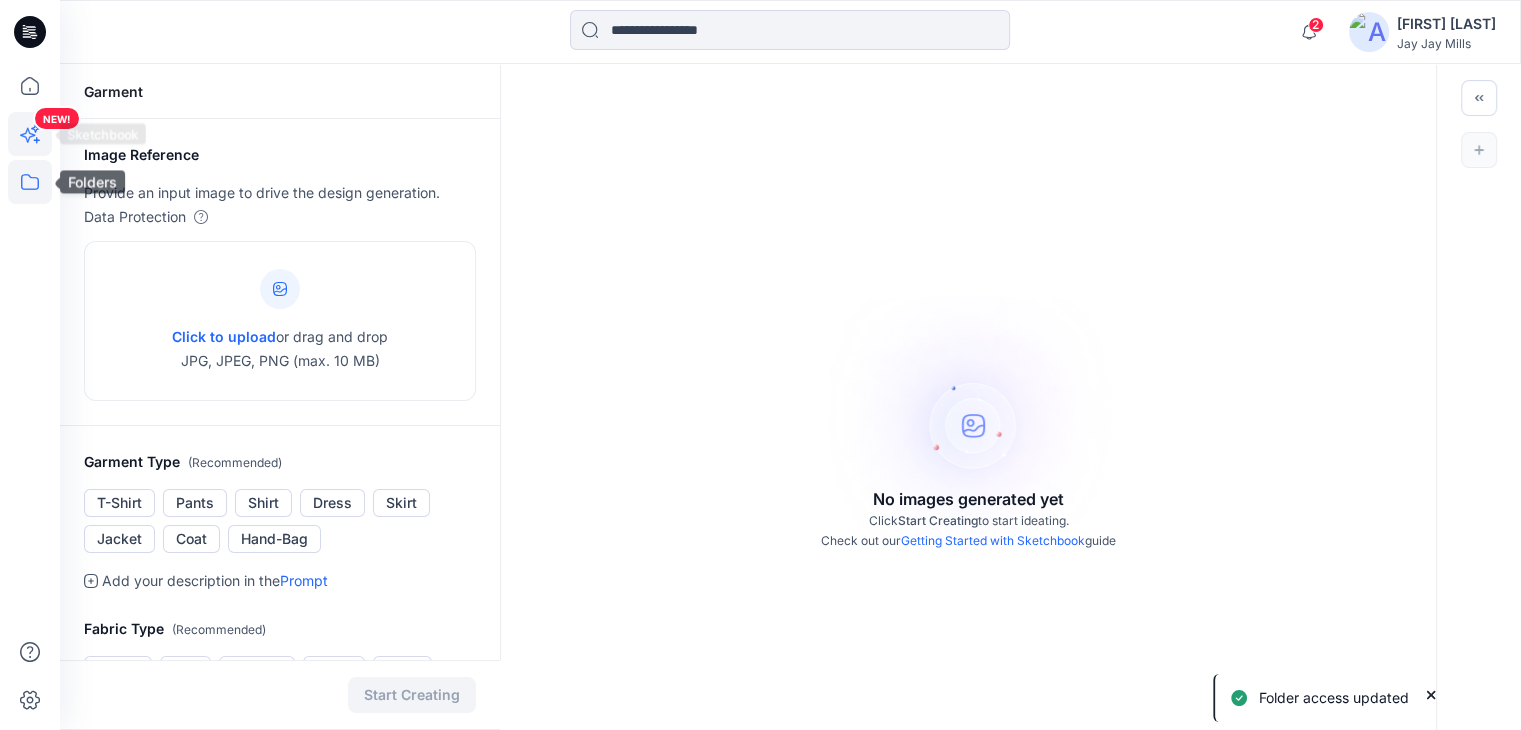 click 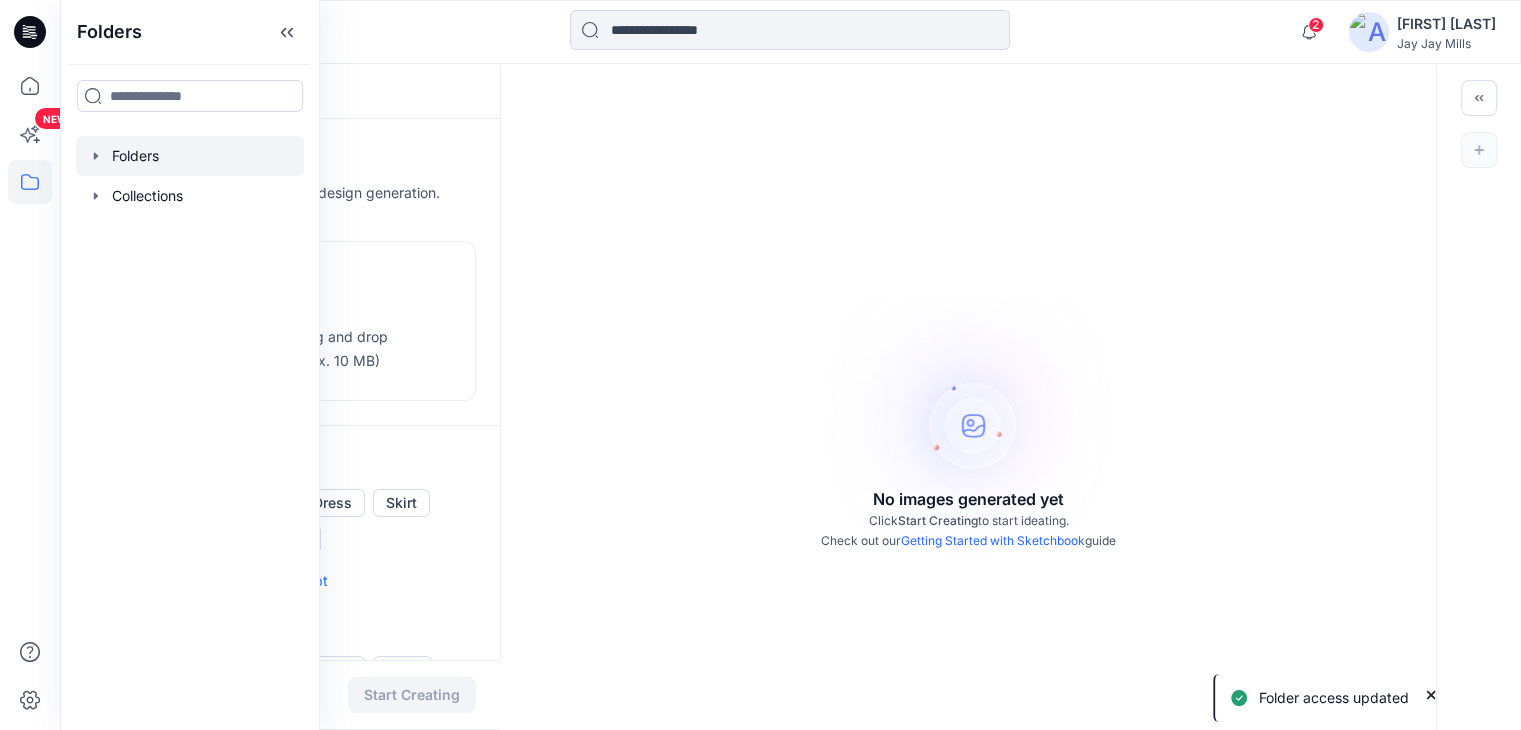 click at bounding box center (190, 156) 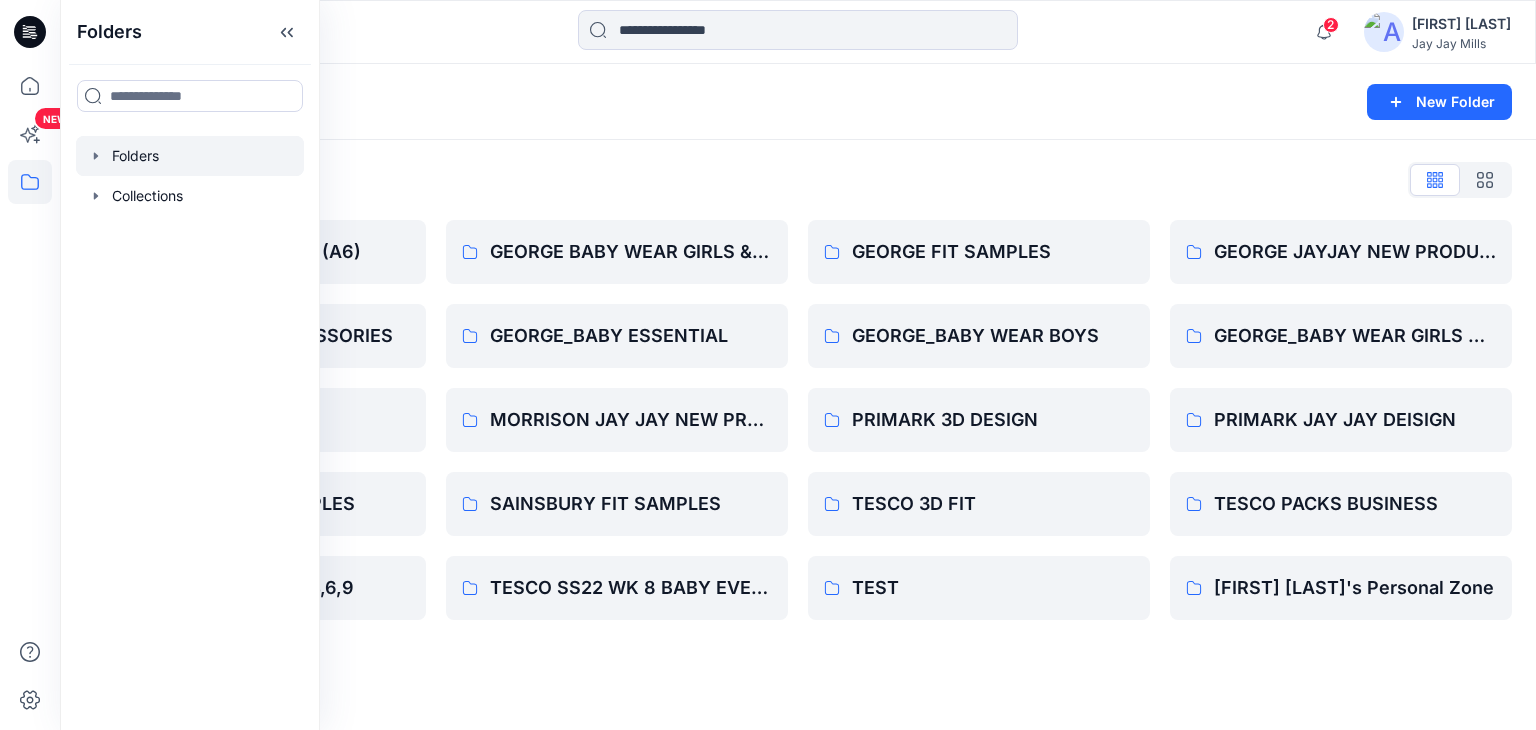 click on "Folders List" at bounding box center [798, 180] 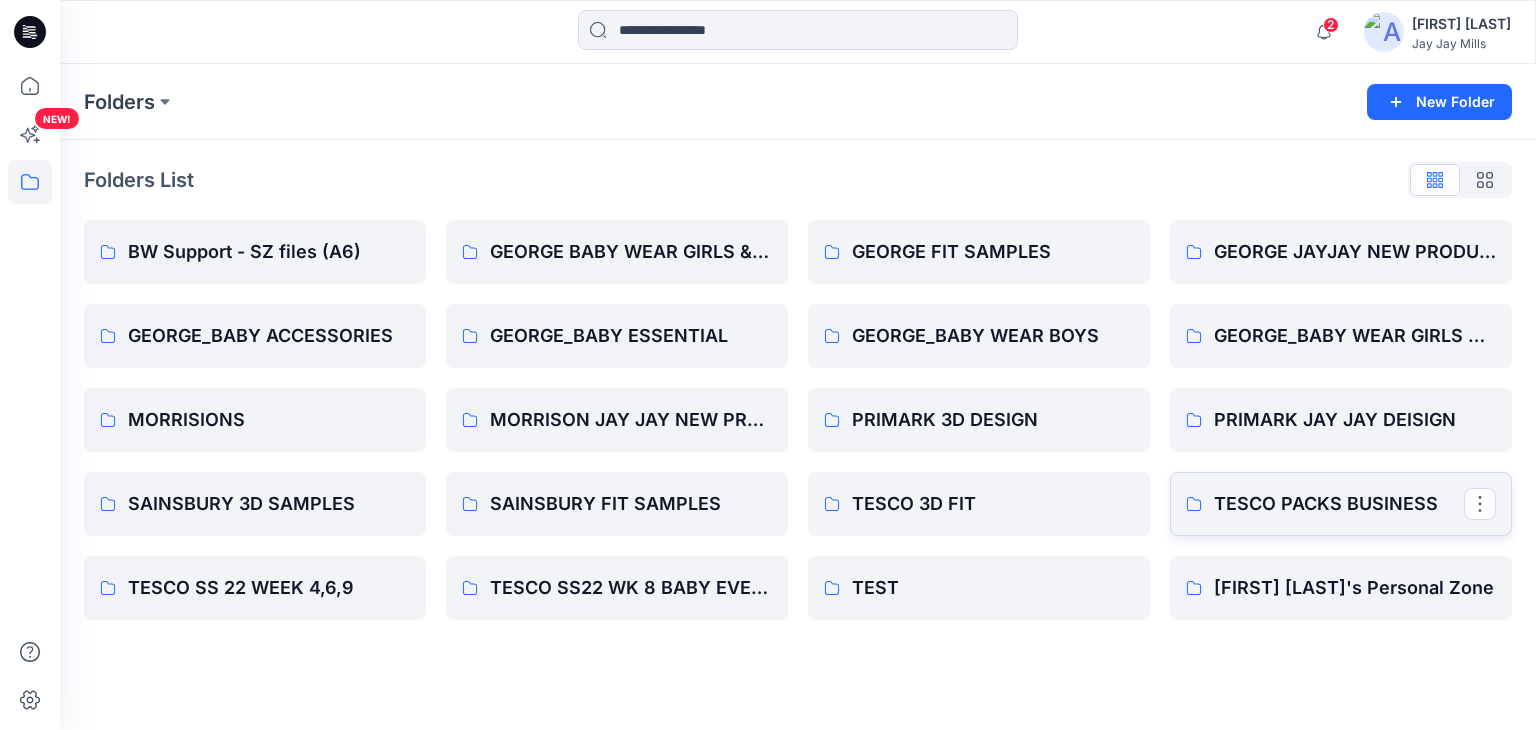 click on "TESCO PACKS BUSINESS" at bounding box center (1339, 504) 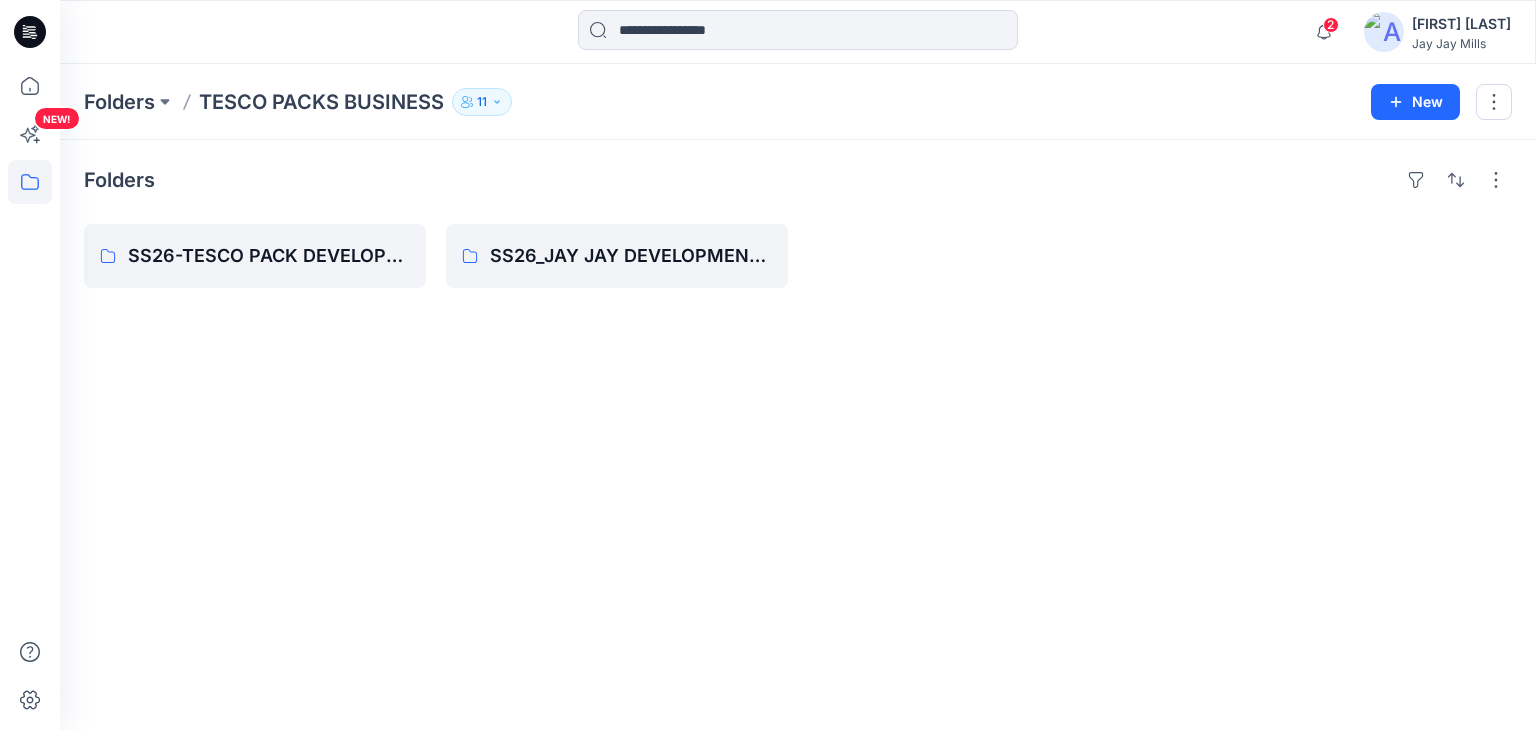 click on "11" at bounding box center (482, 102) 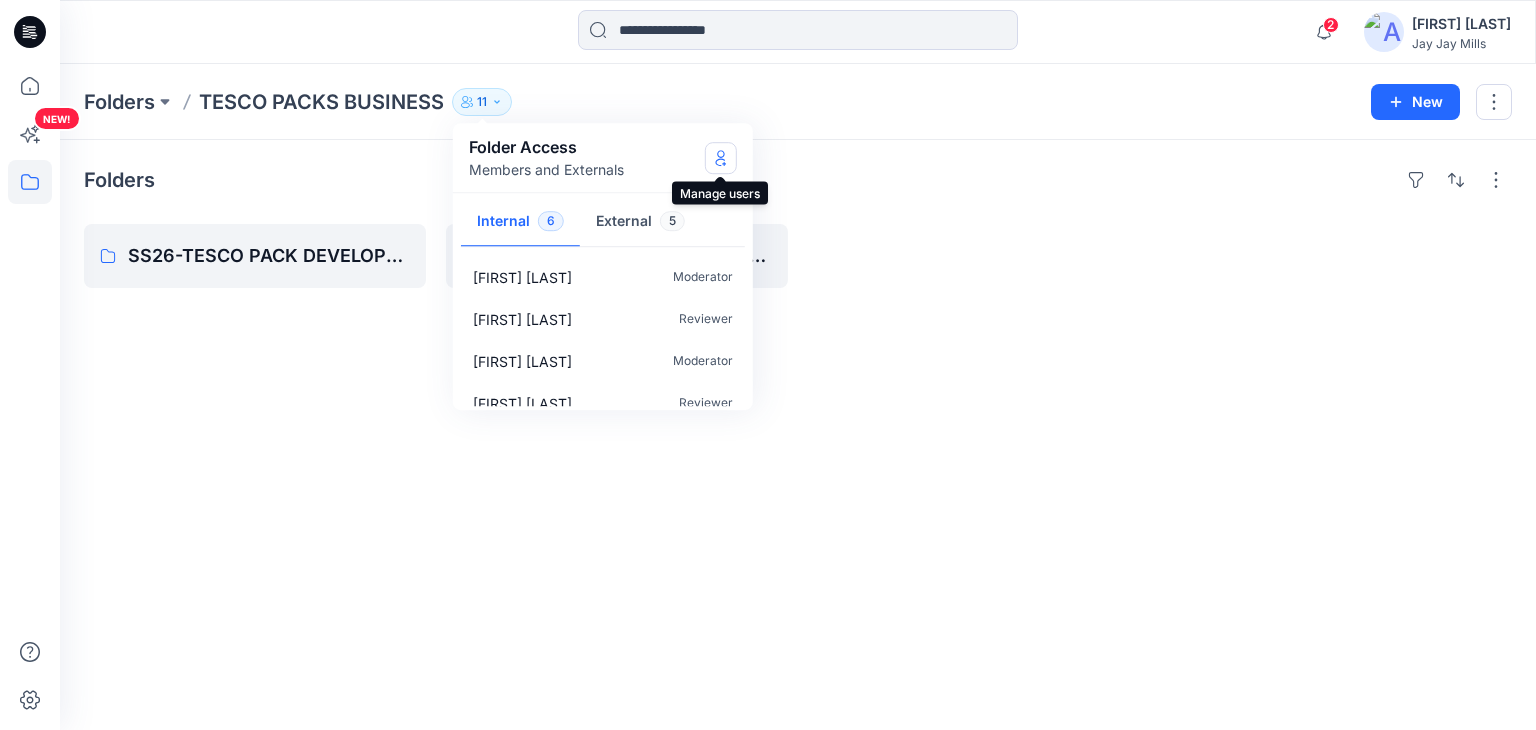 click at bounding box center [721, 158] 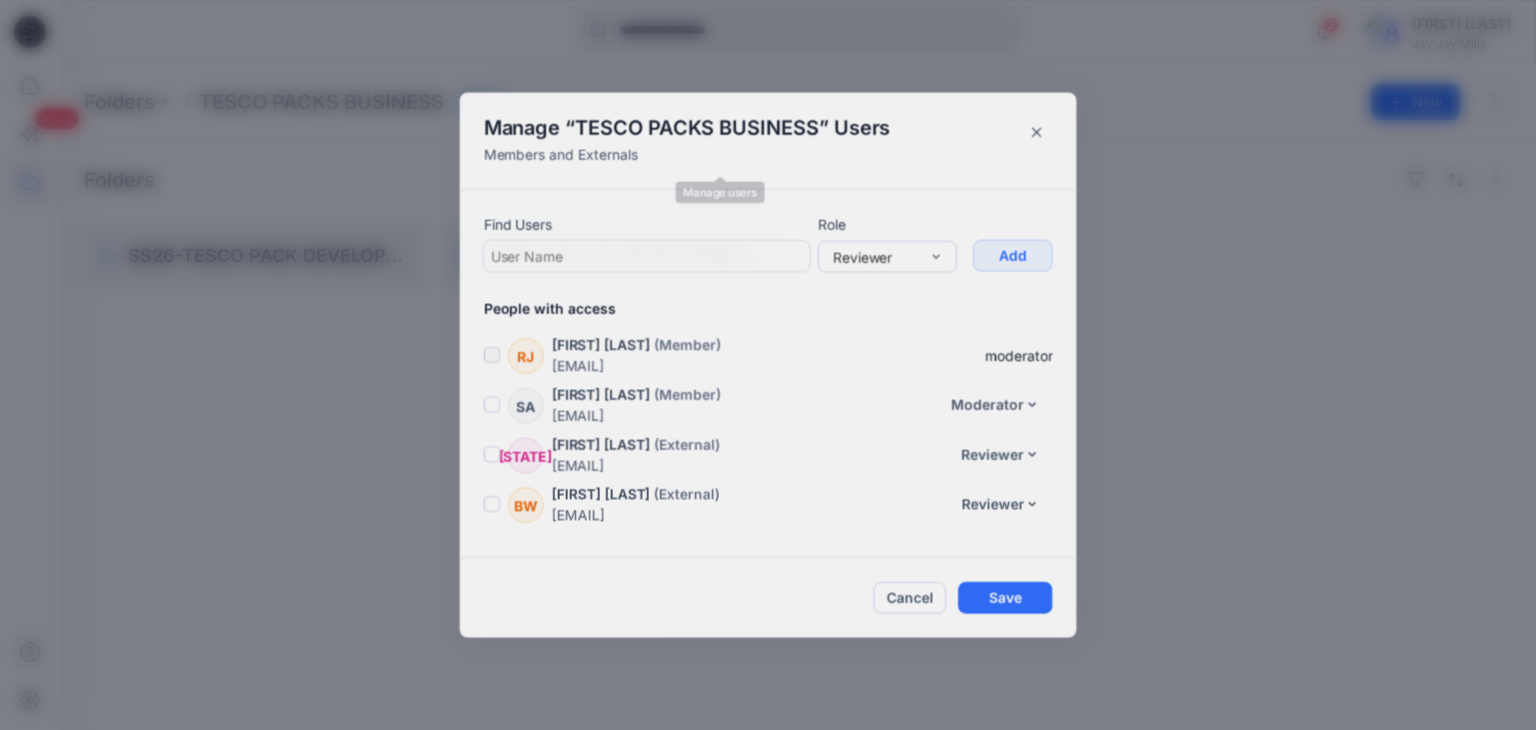 scroll, scrollTop: 342, scrollLeft: 0, axis: vertical 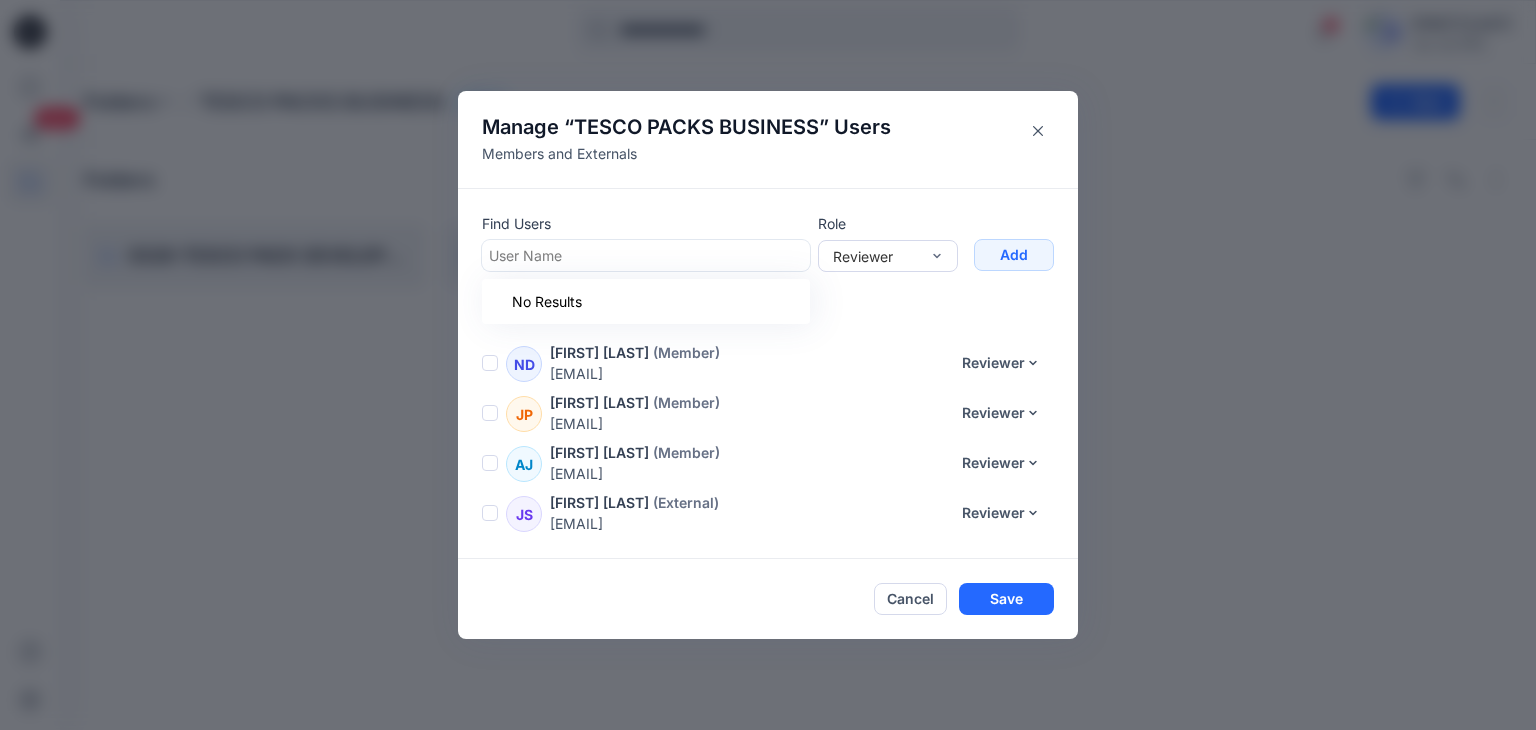 click at bounding box center [646, 255] 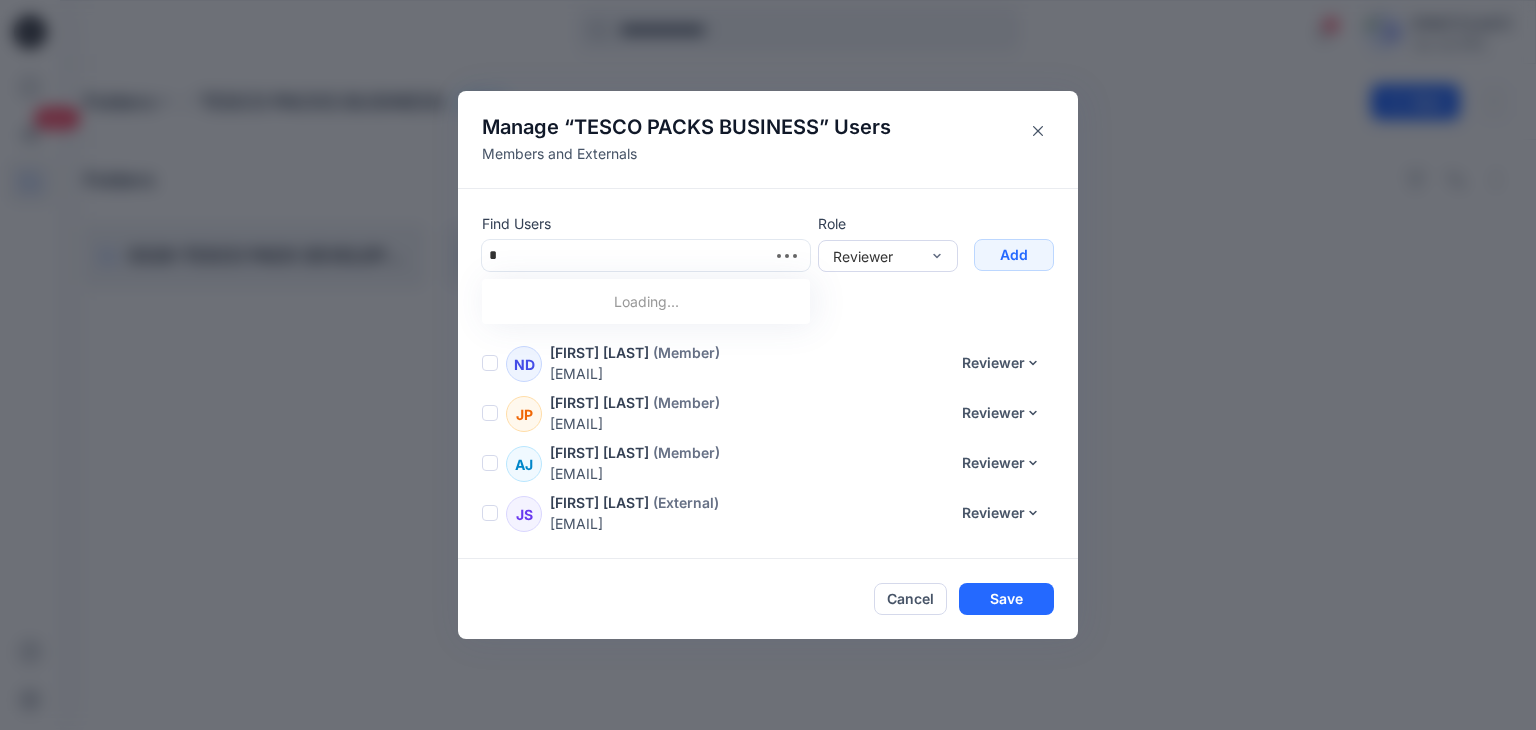 type on "**" 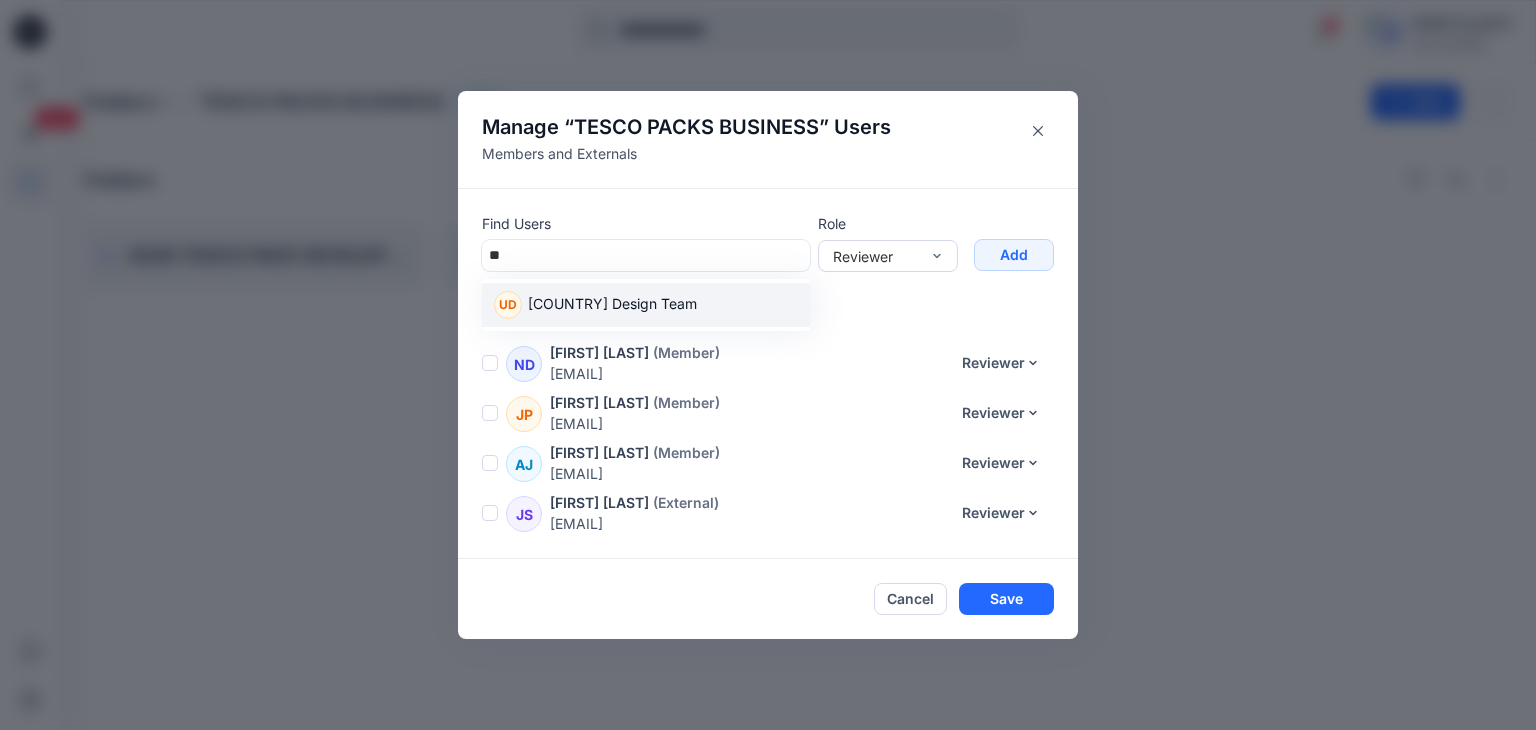 click on "[COUNTRY] Design Team" at bounding box center [612, 306] 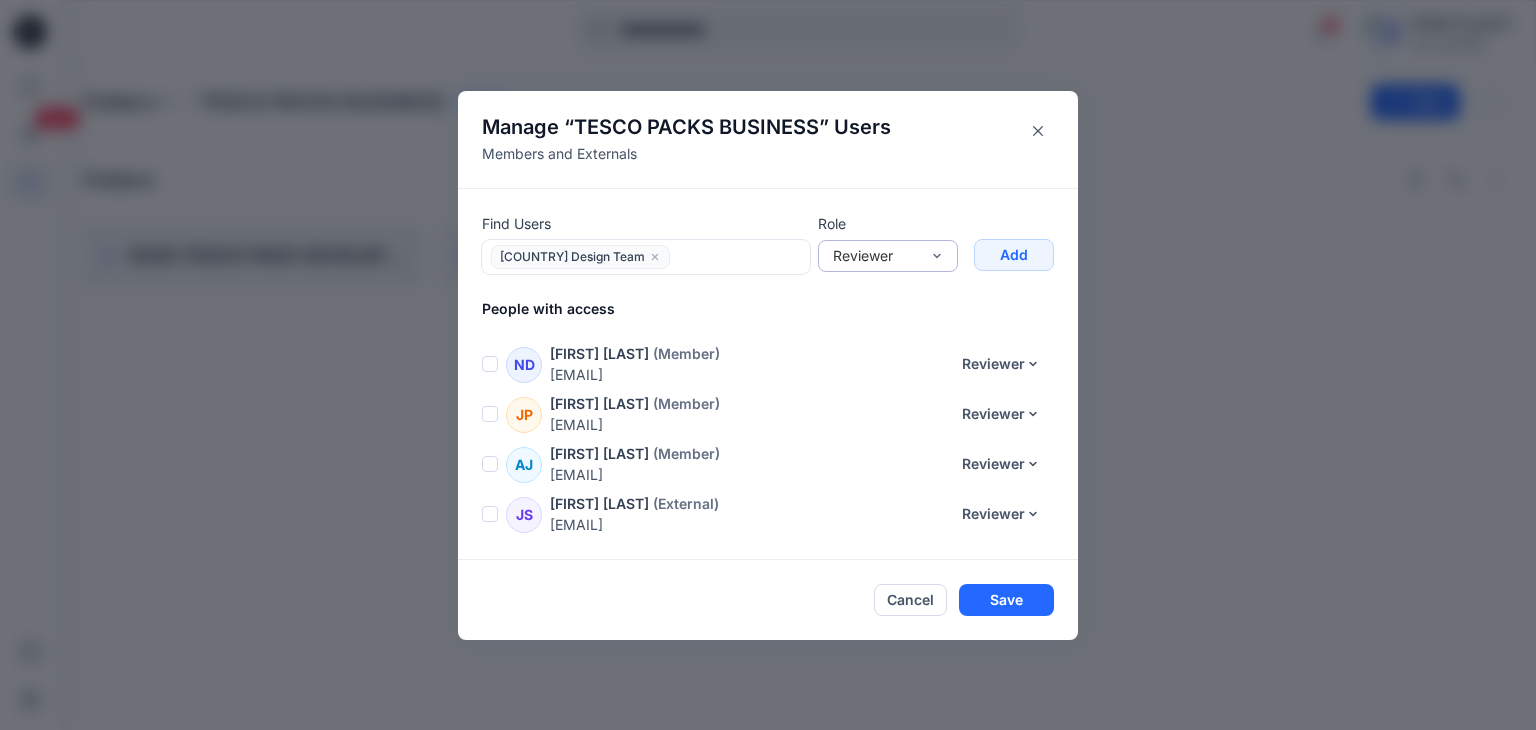 click on "Reviewer" at bounding box center [876, 255] 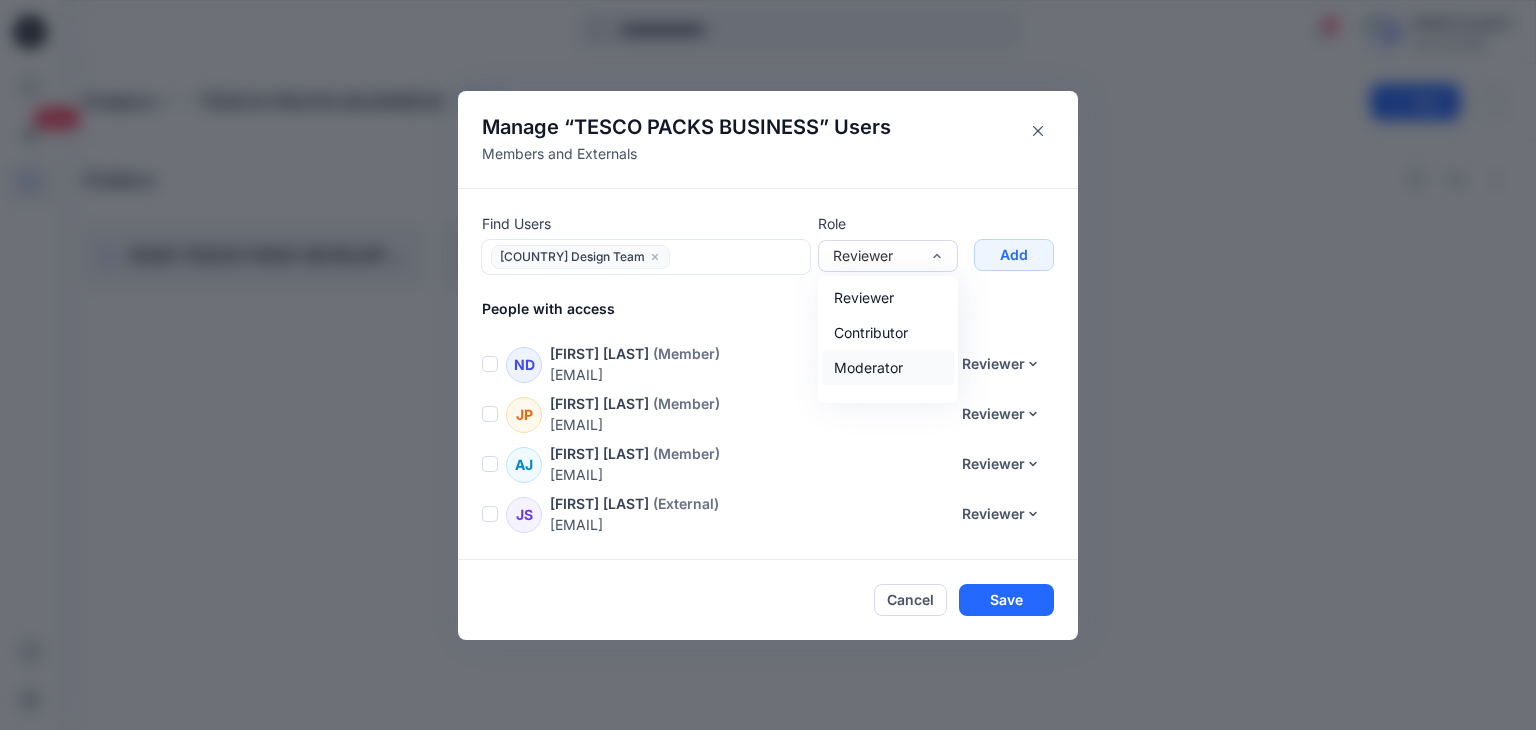 click on "Moderator" at bounding box center [888, 367] 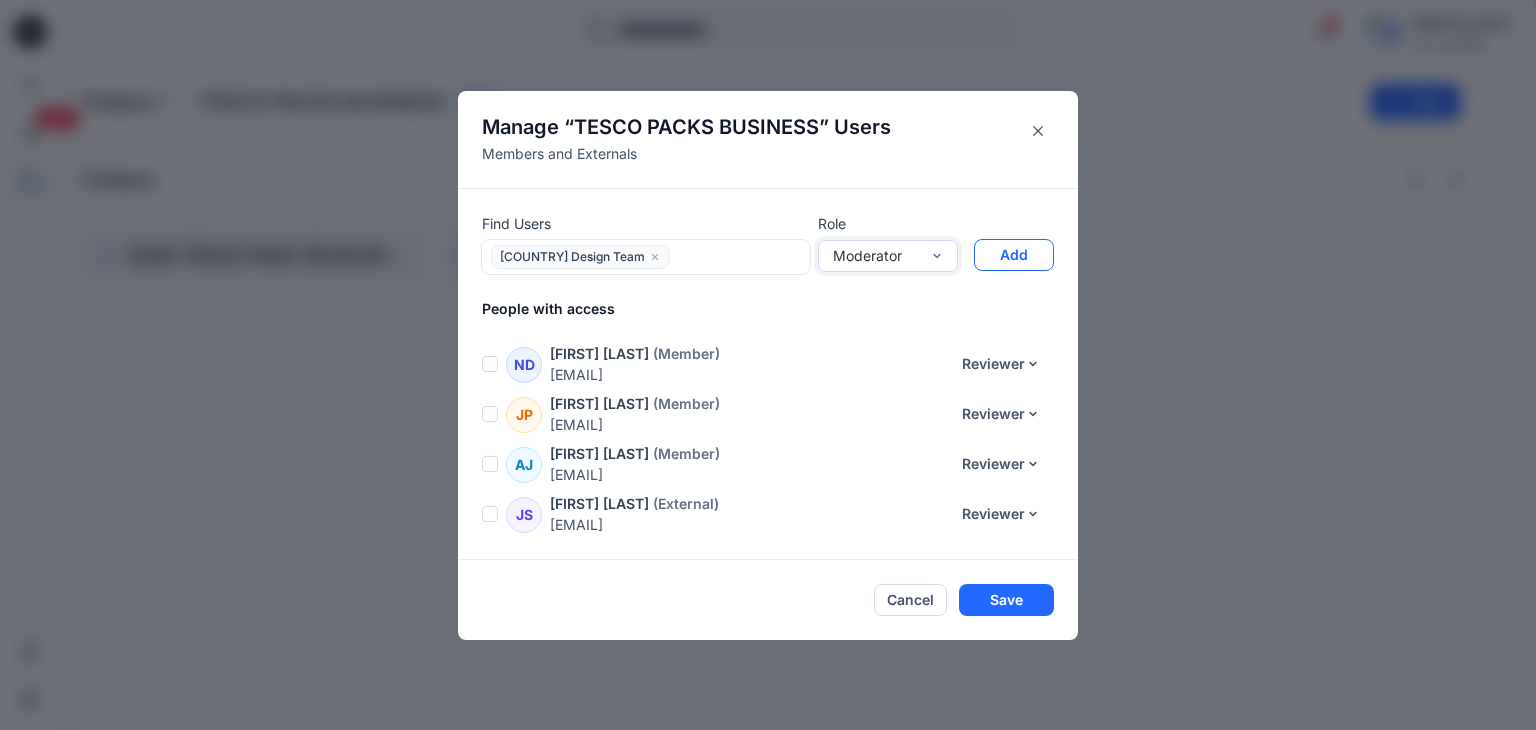 click on "Add" at bounding box center (1014, 255) 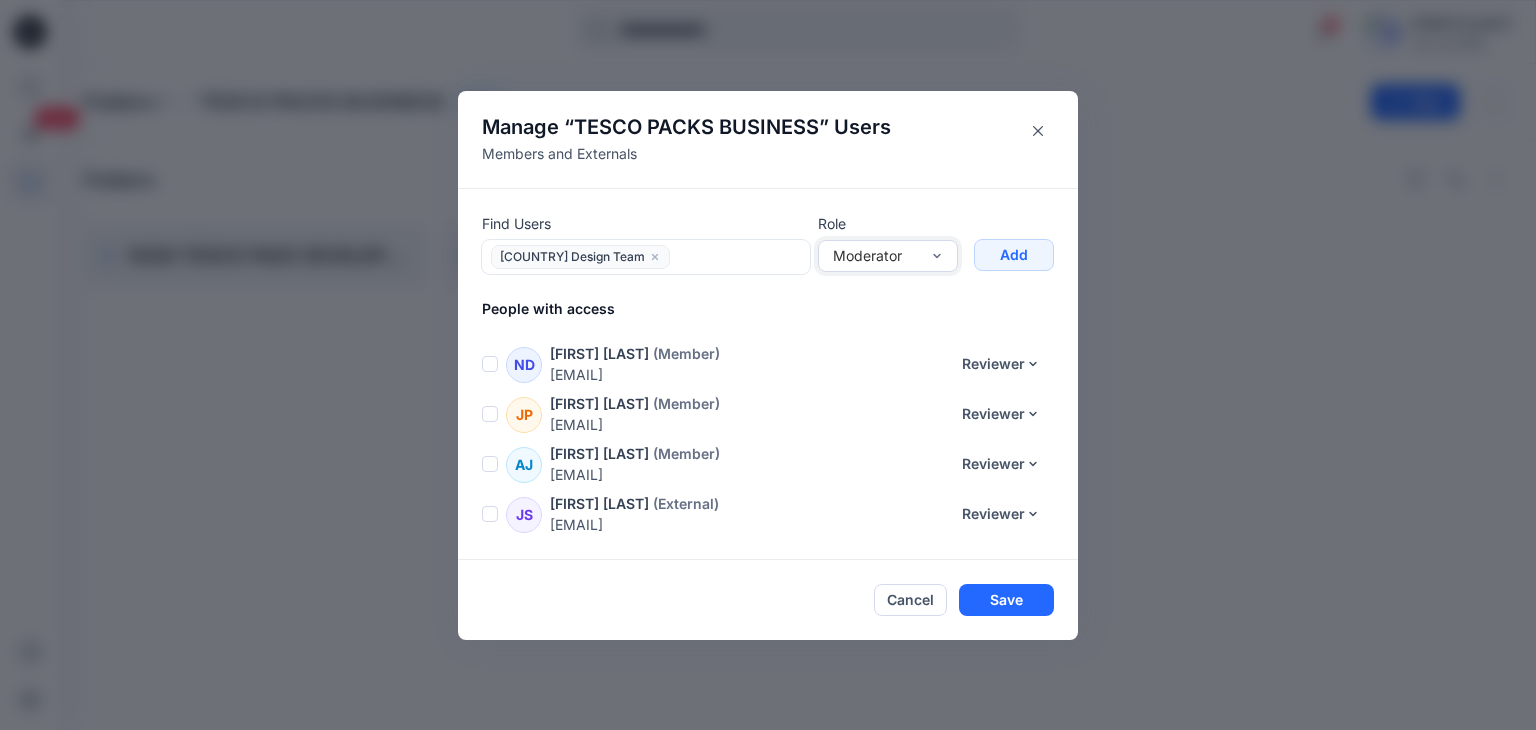 scroll, scrollTop: 392, scrollLeft: 0, axis: vertical 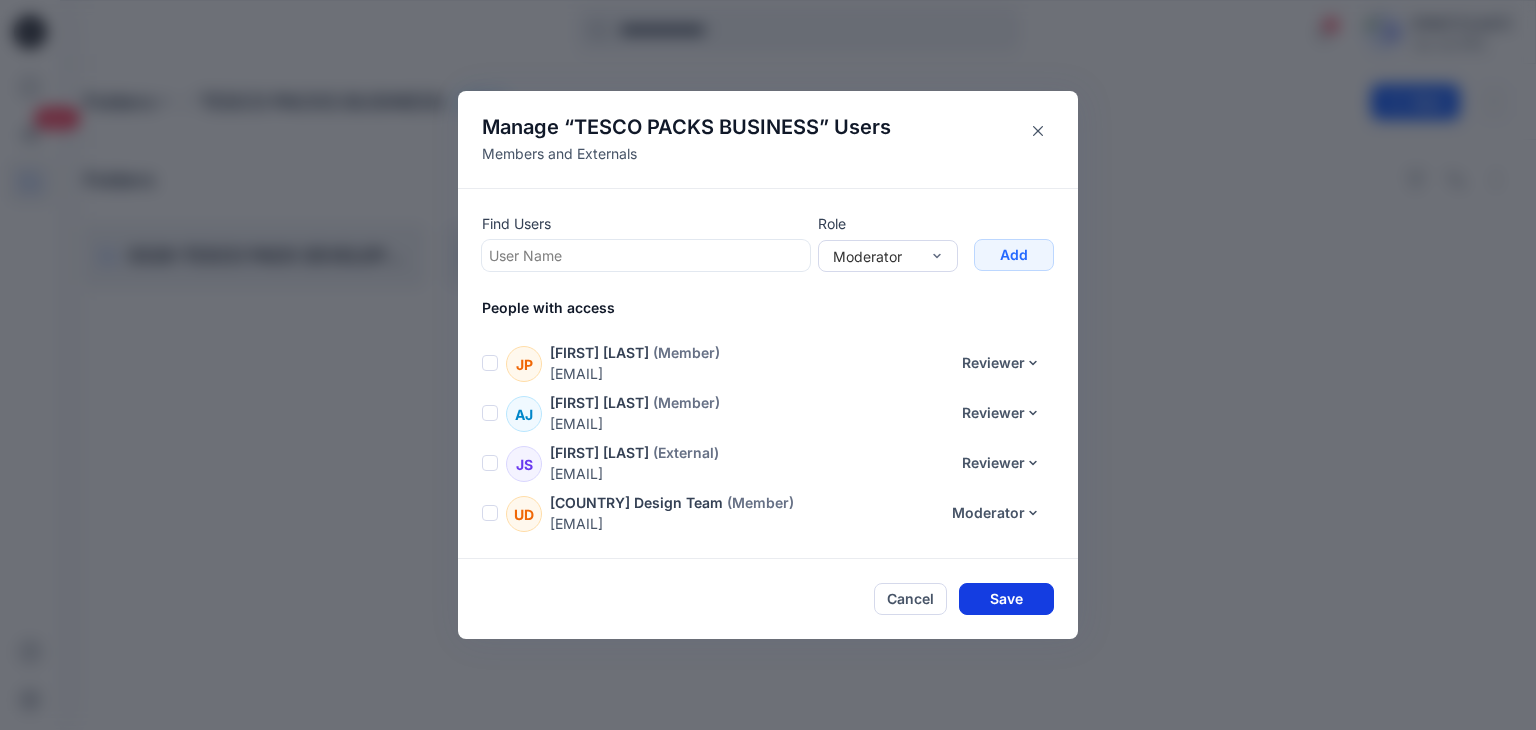 click on "Save" at bounding box center (1006, 599) 